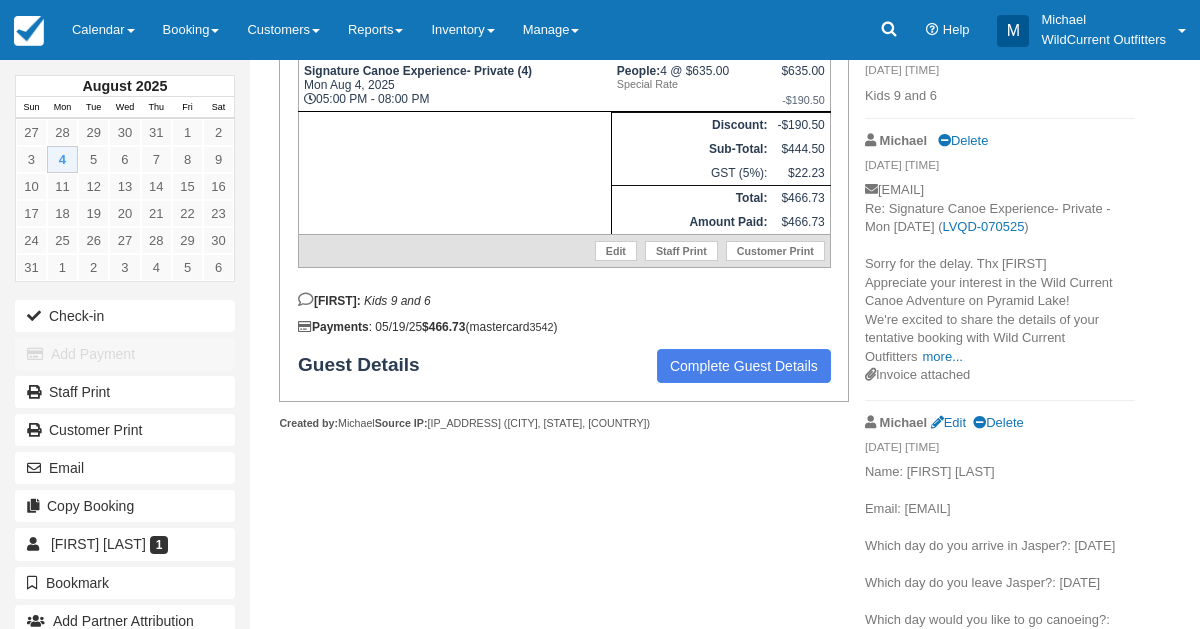 scroll, scrollTop: 616, scrollLeft: 0, axis: vertical 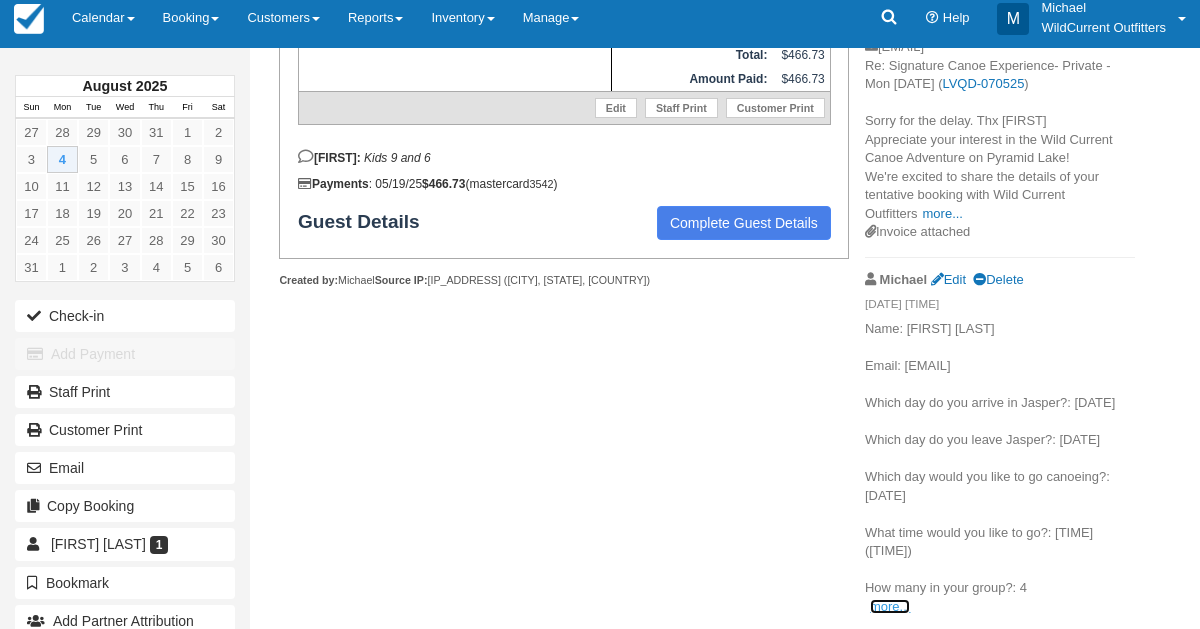 click on "more..." at bounding box center (890, 606) 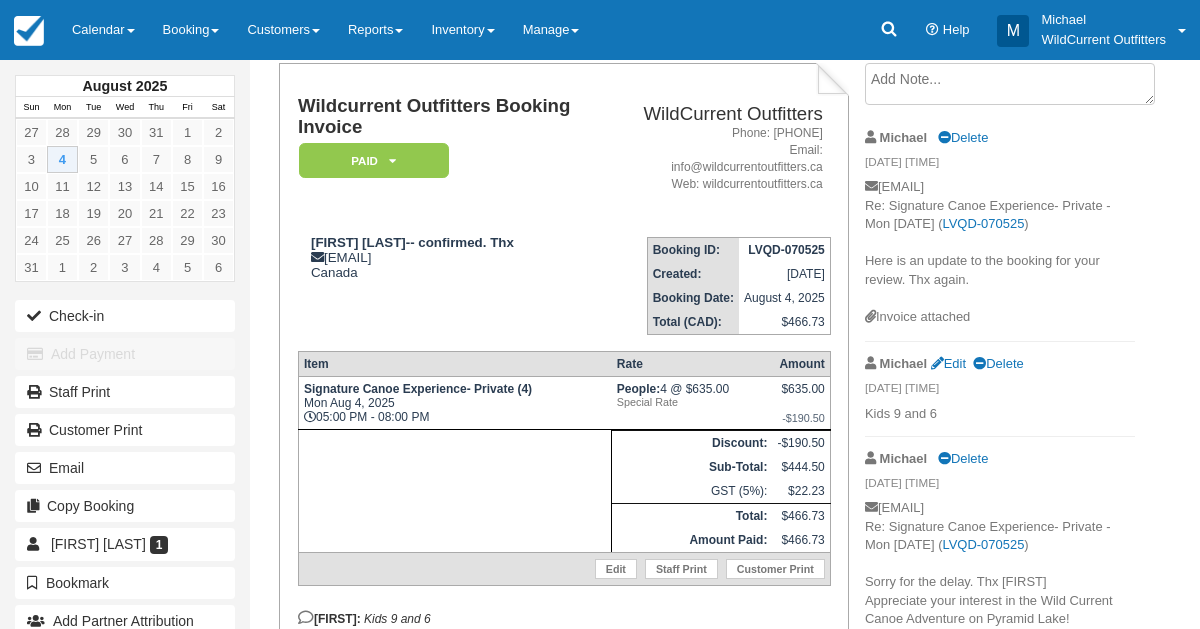 scroll, scrollTop: 116, scrollLeft: 0, axis: vertical 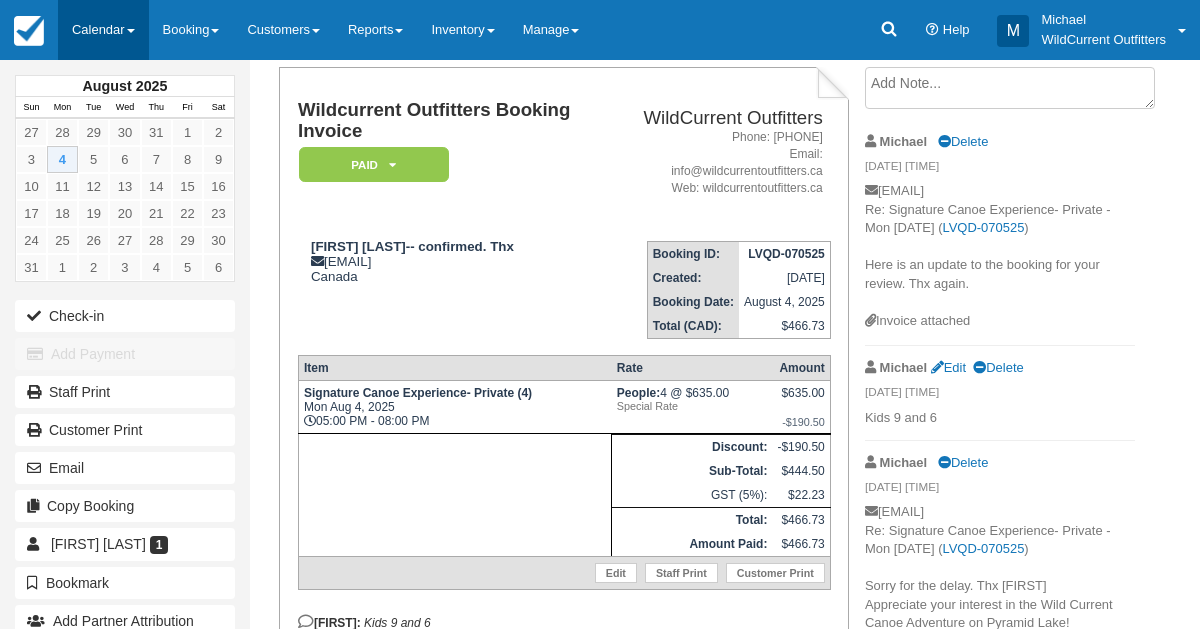 click on "Calendar" at bounding box center [103, 30] 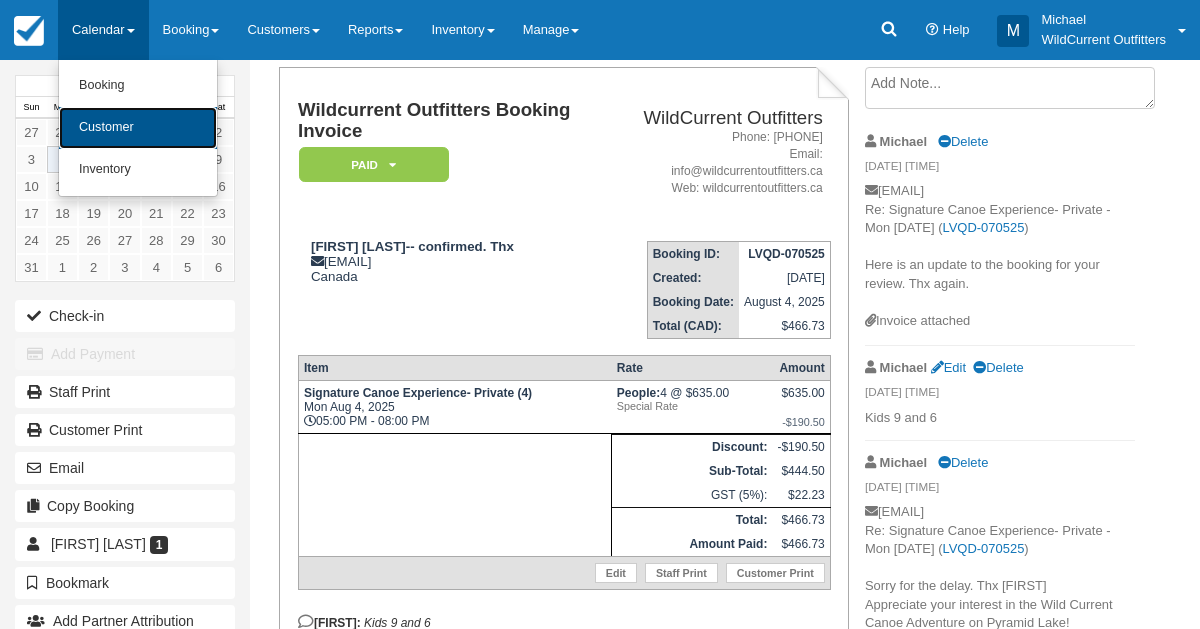 click on "Customer" at bounding box center (138, 128) 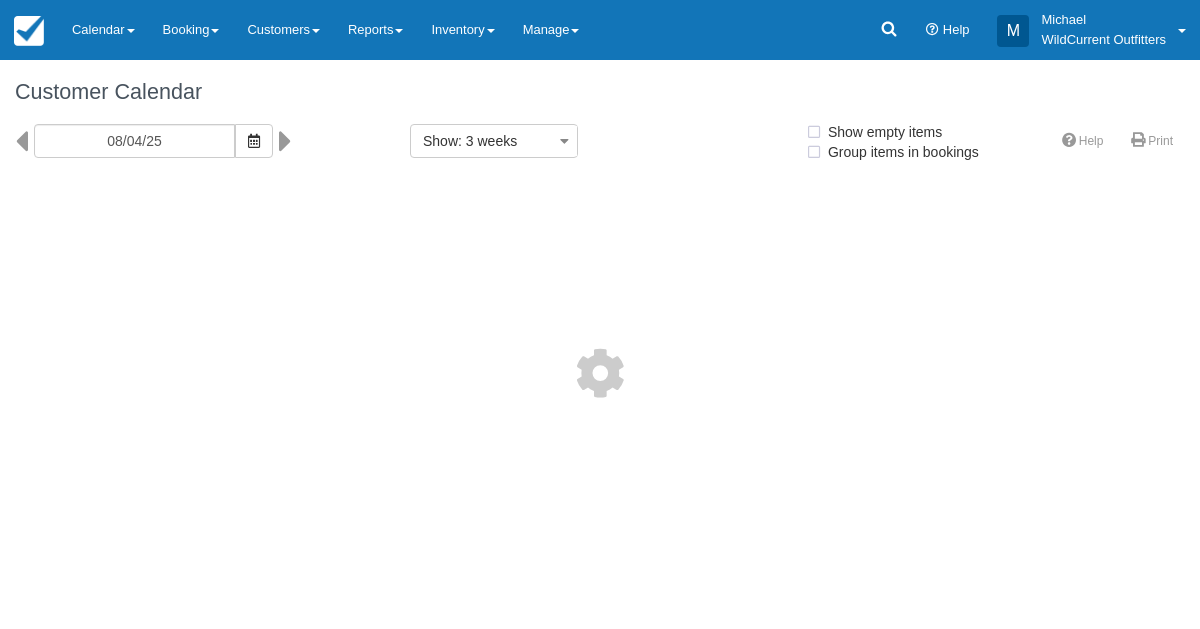 select 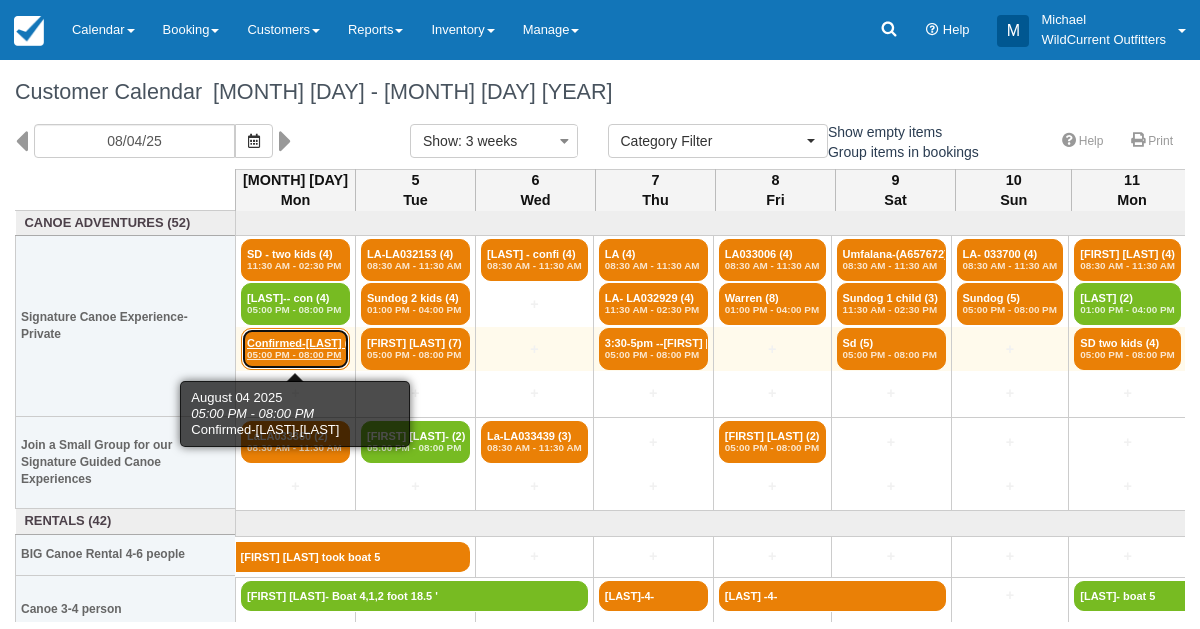 click on "05:00 PM - 08:00 PM" at bounding box center (295, 355) 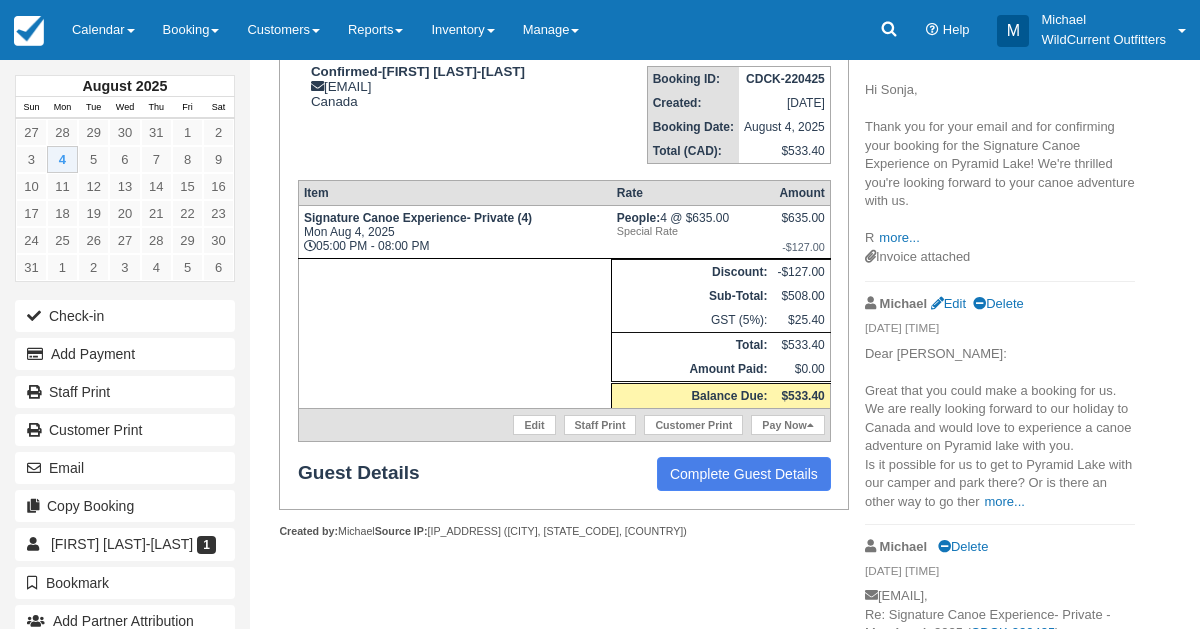 scroll, scrollTop: 311, scrollLeft: 0, axis: vertical 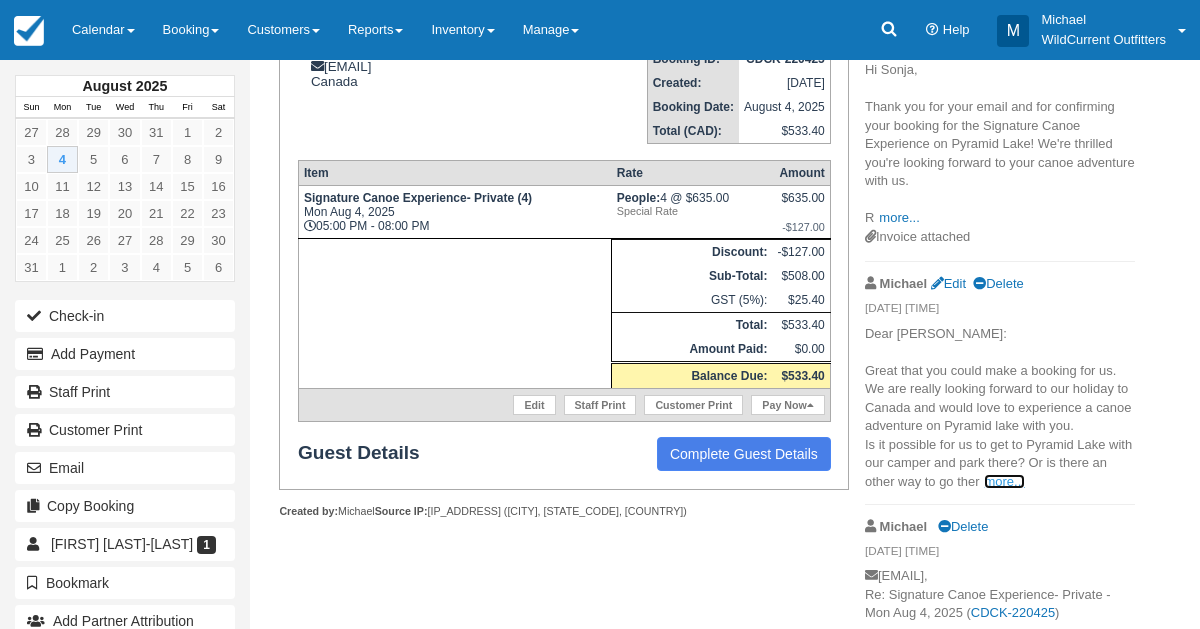 click on "more..." at bounding box center (1004, 481) 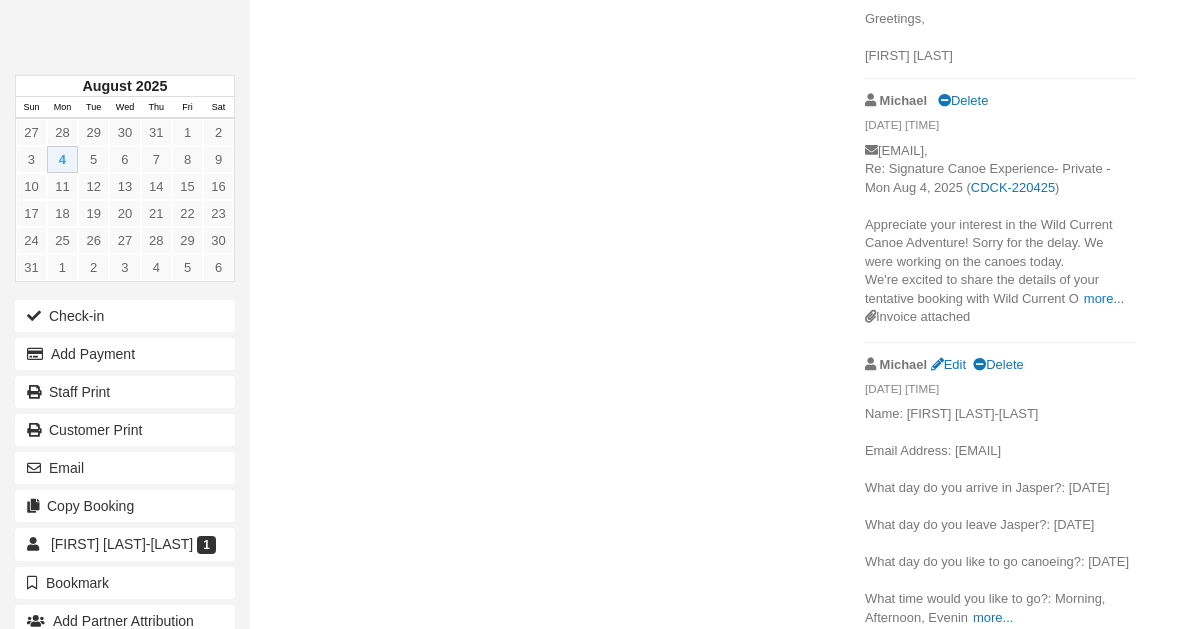 scroll, scrollTop: 1079, scrollLeft: 0, axis: vertical 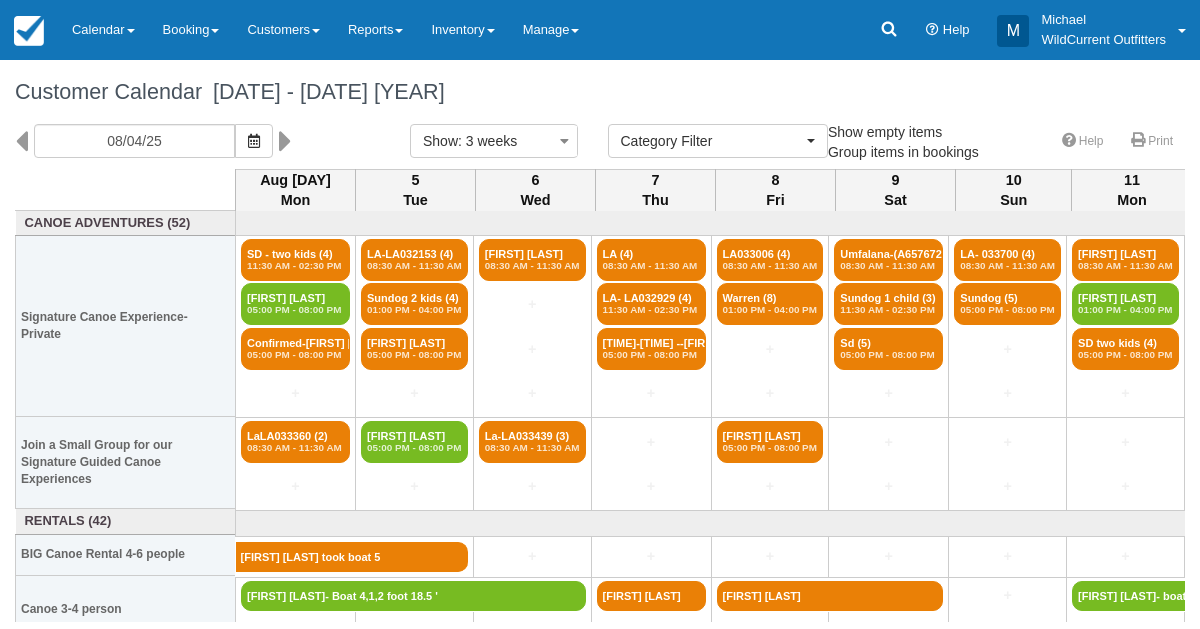 select 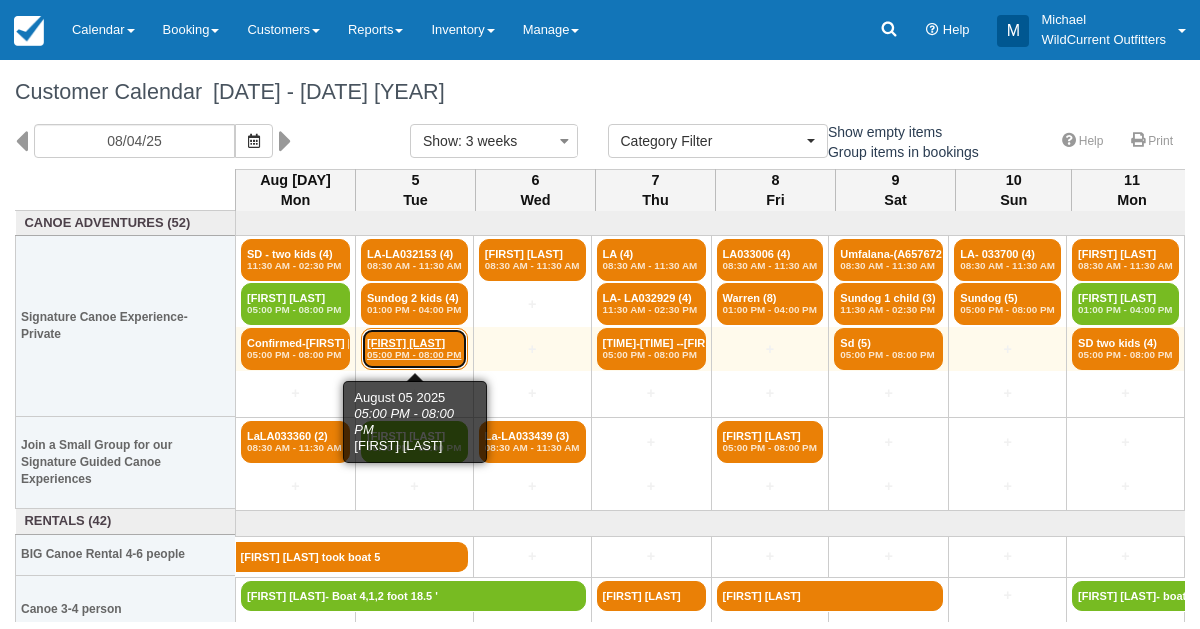 click on "05:00 PM - 08:00 PM" at bounding box center [414, 355] 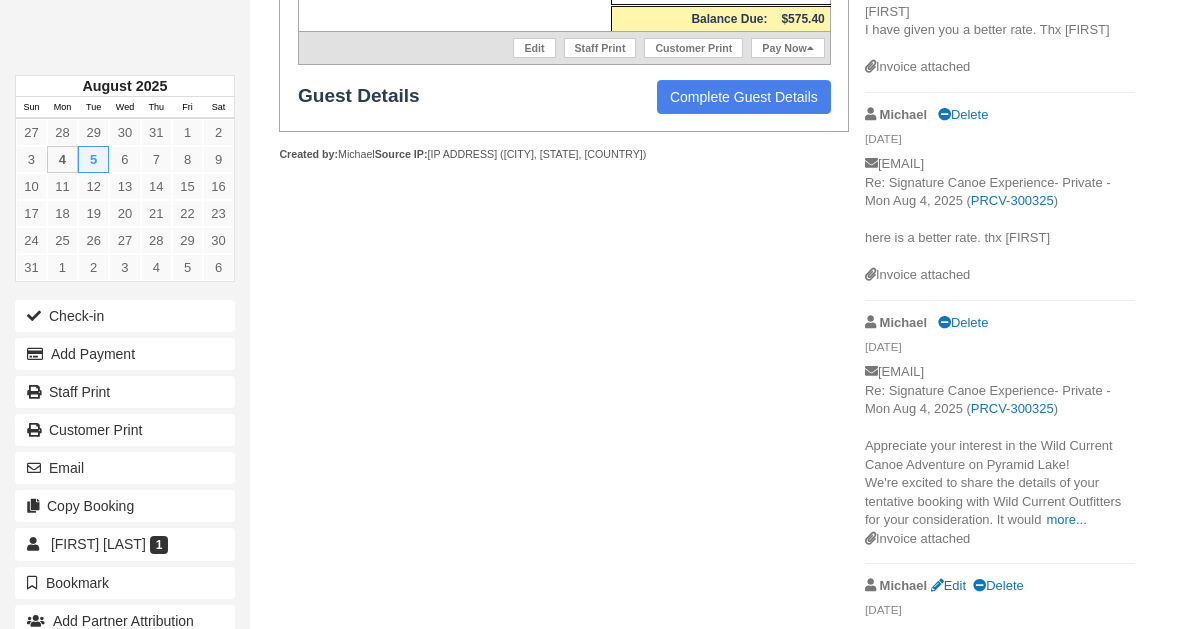 scroll, scrollTop: 653, scrollLeft: 0, axis: vertical 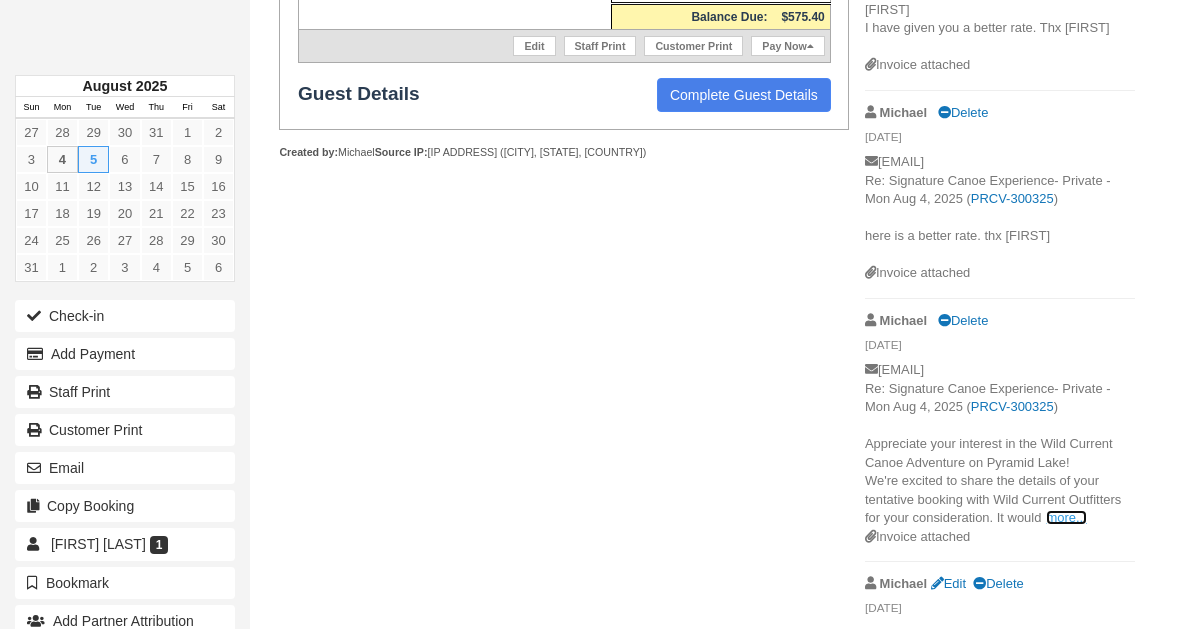 click on "more..." at bounding box center [1066, 517] 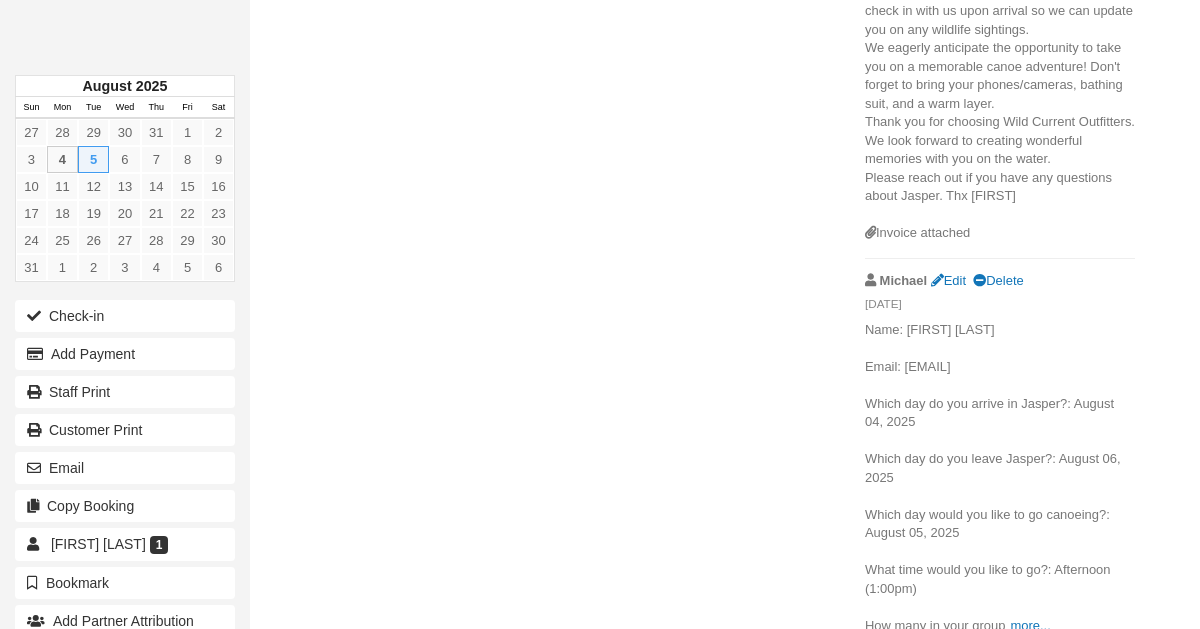scroll, scrollTop: 1733, scrollLeft: 0, axis: vertical 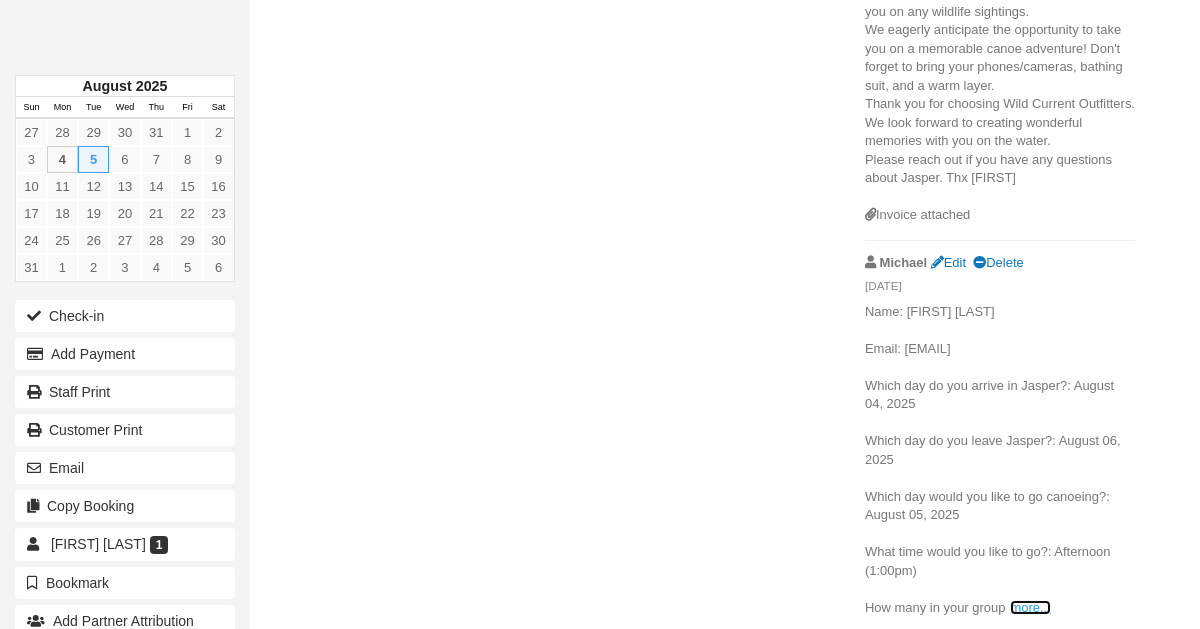 click on "more..." at bounding box center [1030, 607] 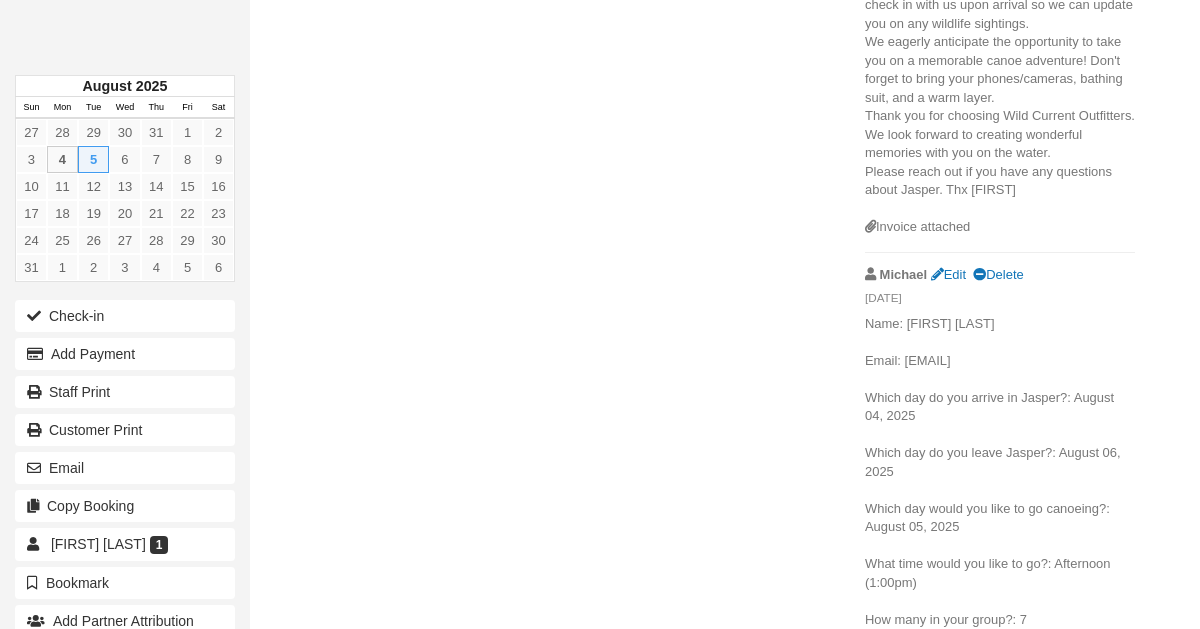 scroll, scrollTop: 1716, scrollLeft: 0, axis: vertical 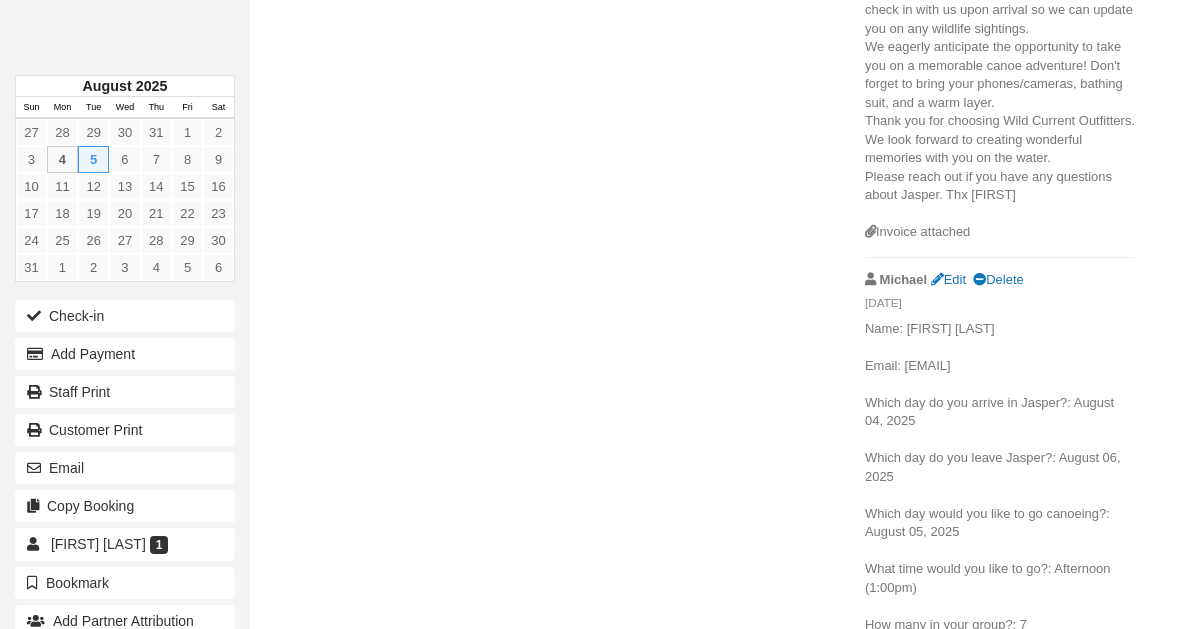 drag, startPoint x: 1033, startPoint y: 325, endPoint x: 904, endPoint y: 334, distance: 129.31357 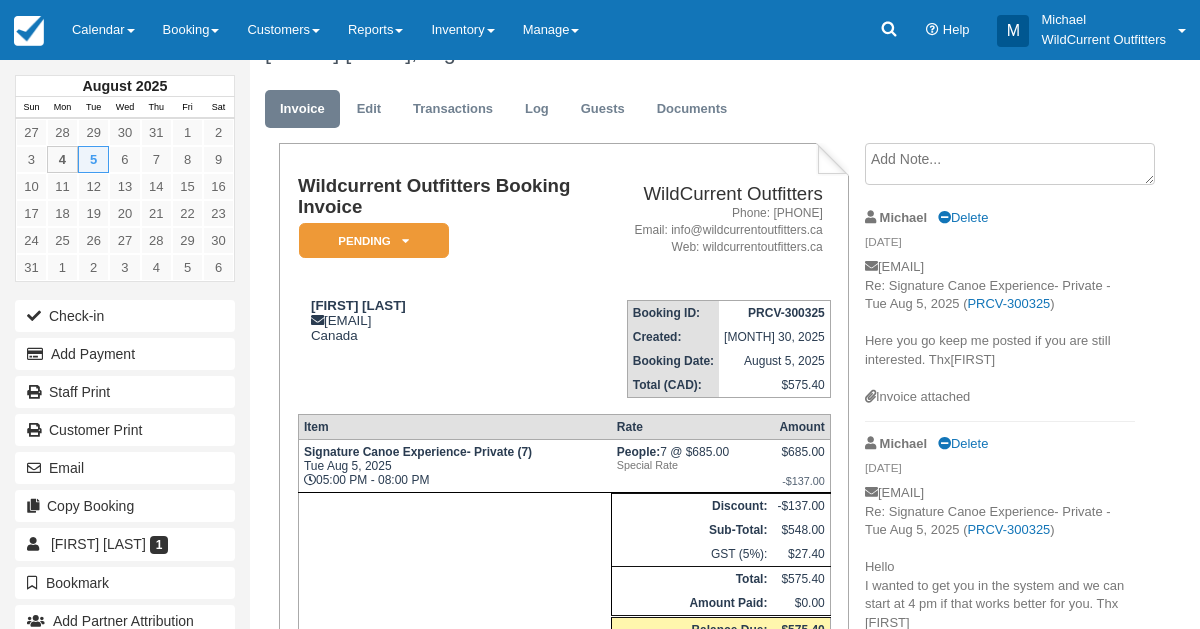 scroll, scrollTop: 0, scrollLeft: 0, axis: both 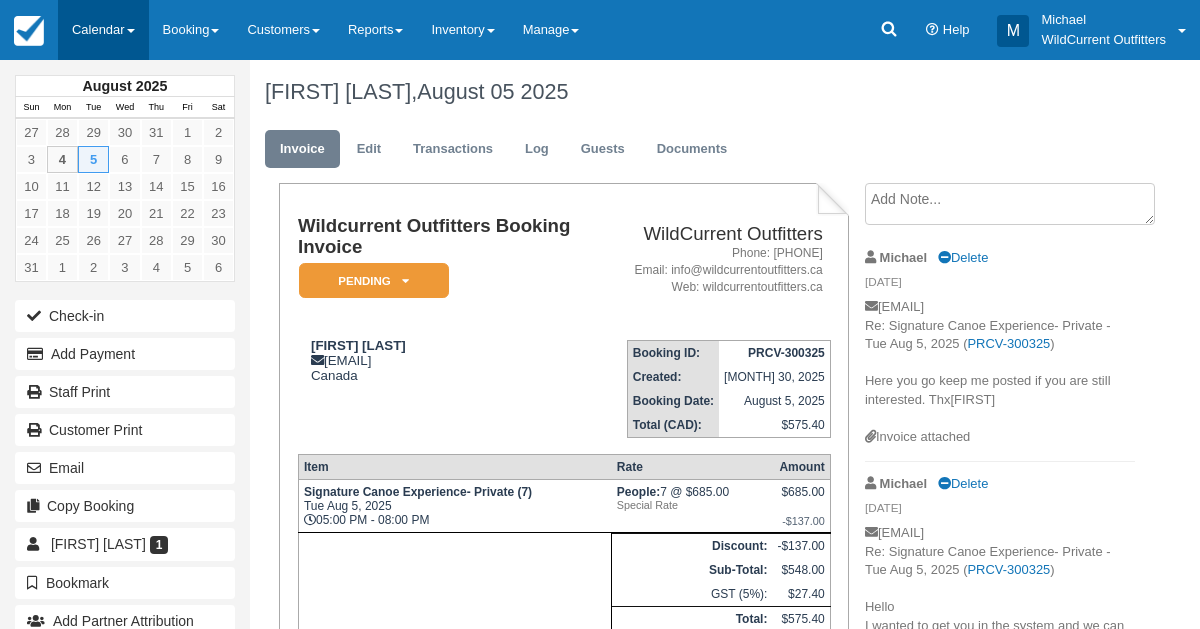 click on "Calendar" at bounding box center [103, 30] 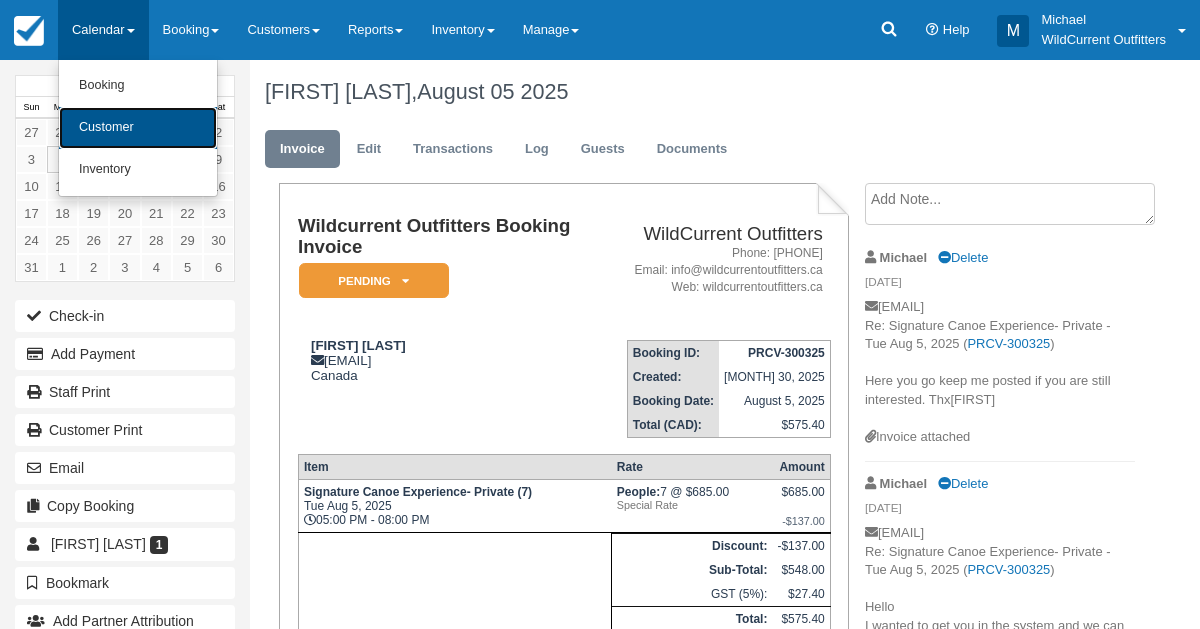 click on "Customer" at bounding box center [138, 128] 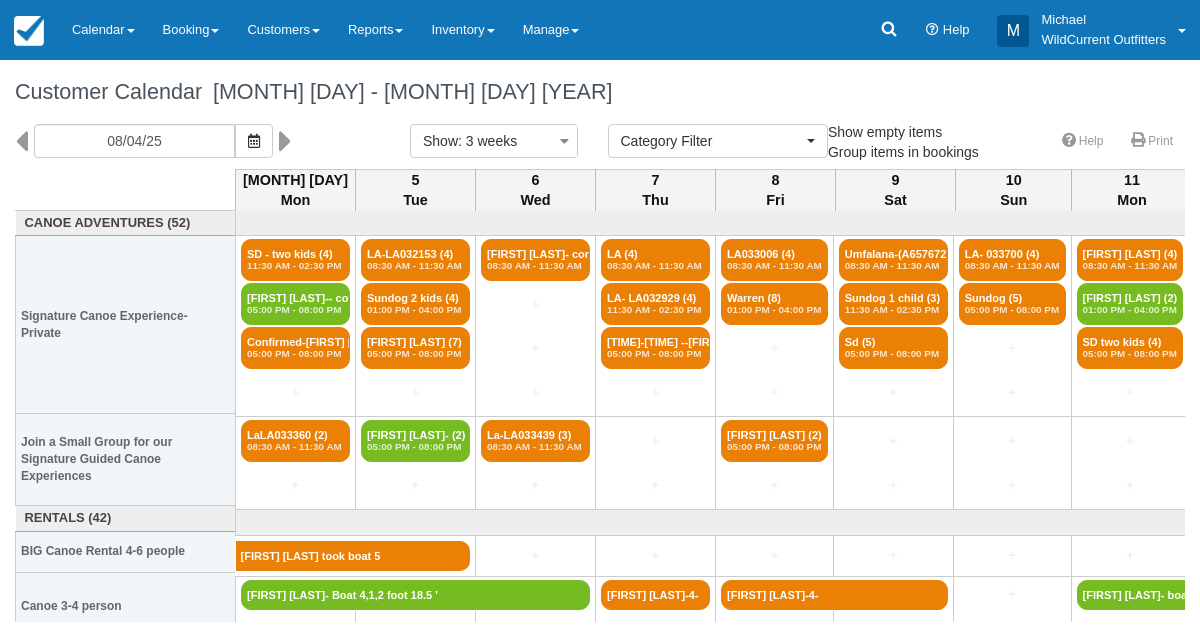 select 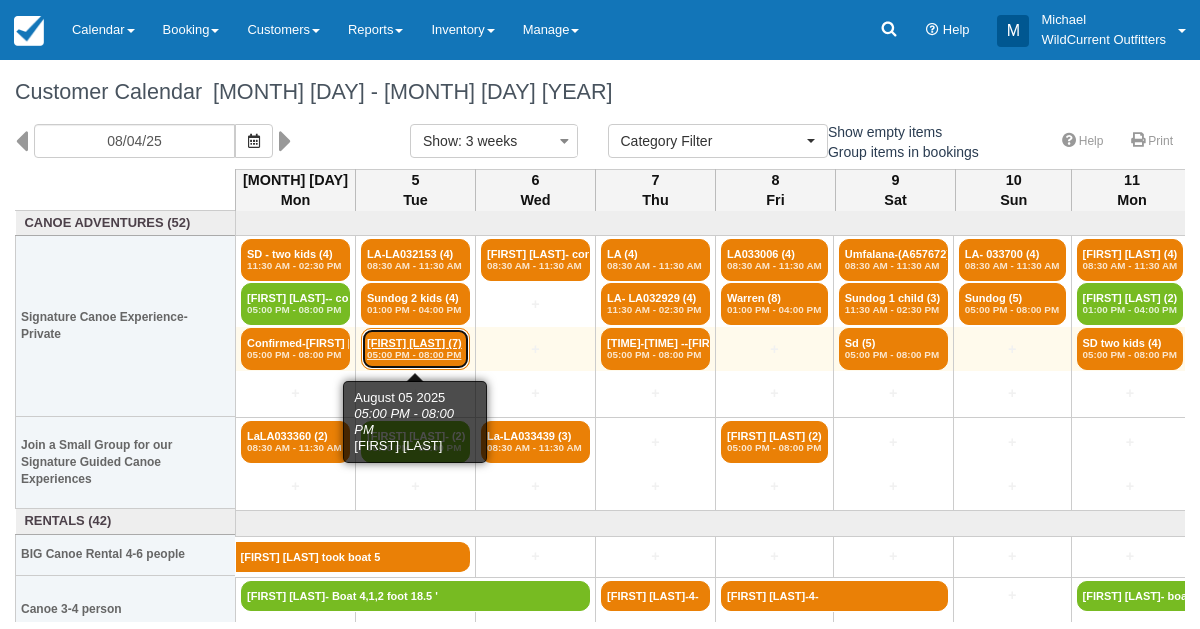 click on "05:00 PM - 08:00 PM" at bounding box center [415, 355] 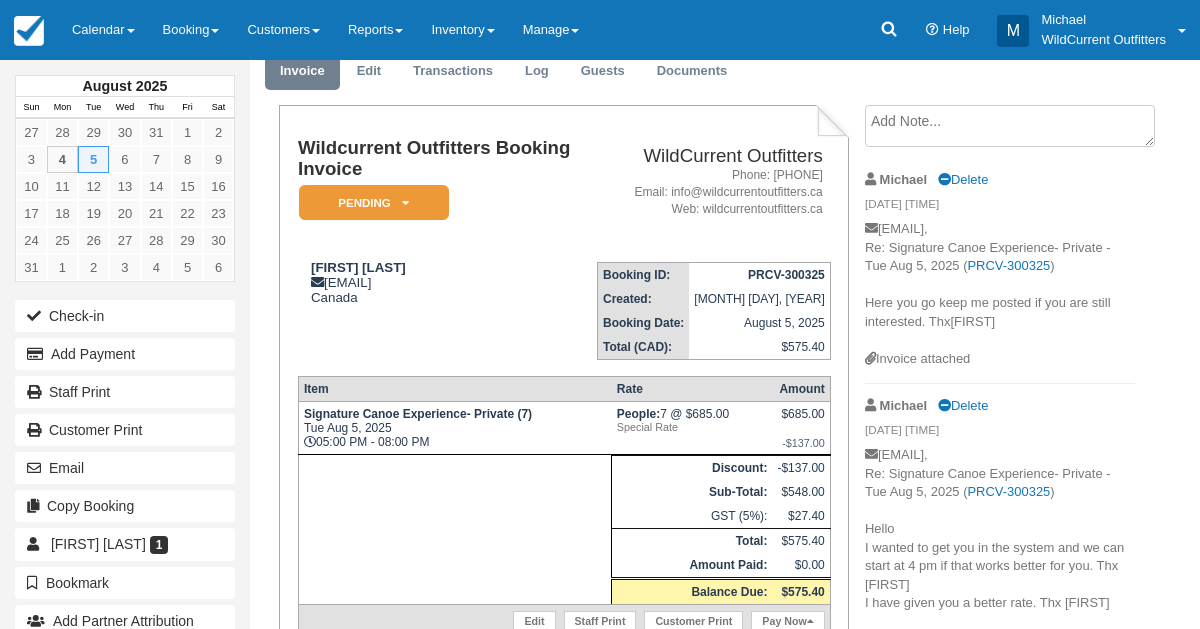 scroll, scrollTop: 0, scrollLeft: 0, axis: both 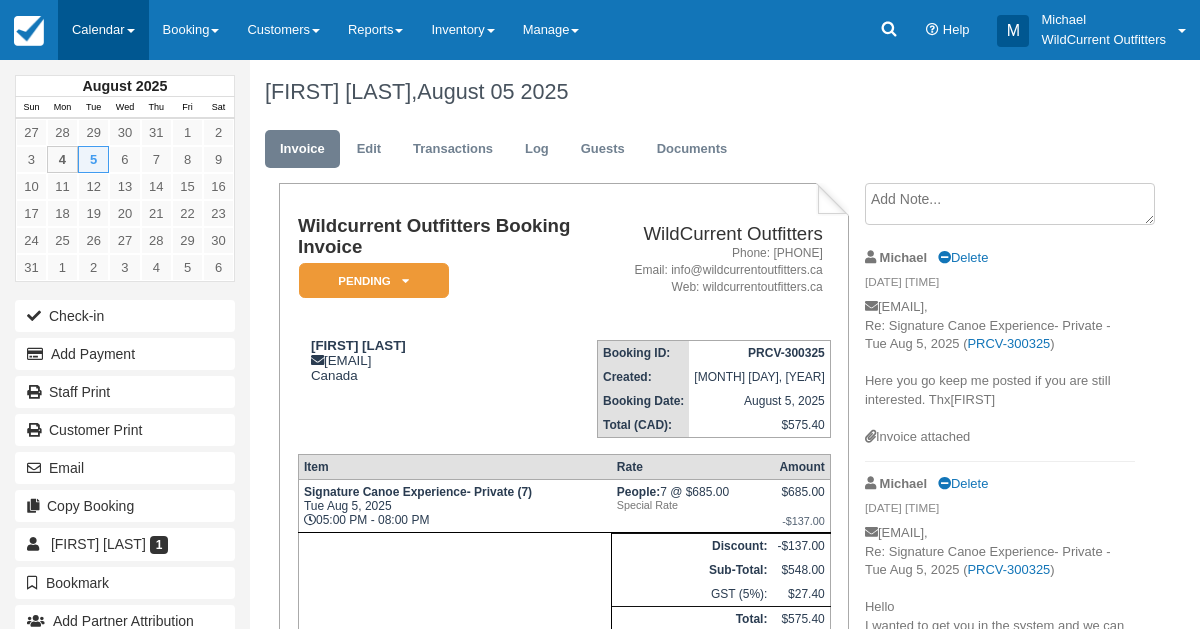 click on "Calendar" at bounding box center (103, 30) 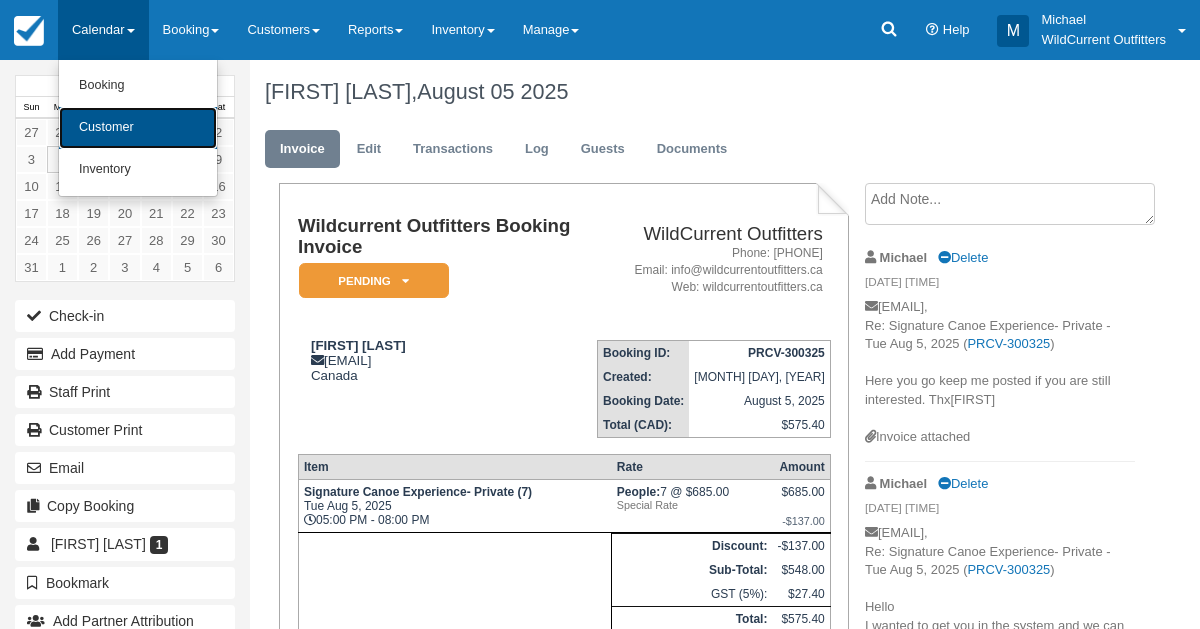 click on "Customer" at bounding box center [138, 128] 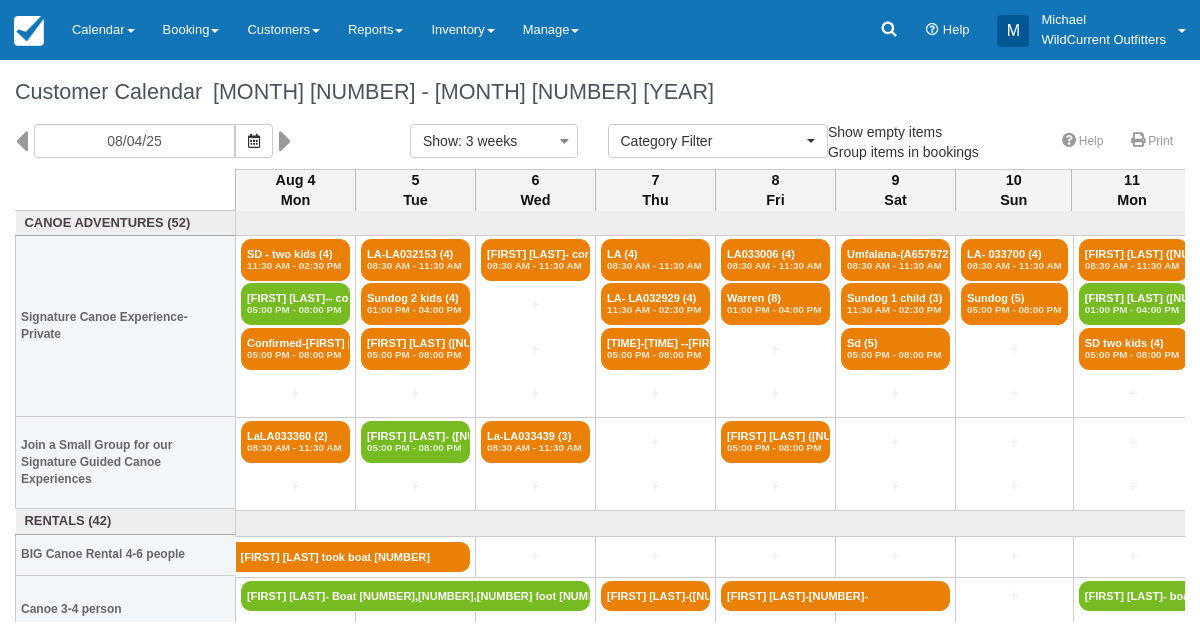 select 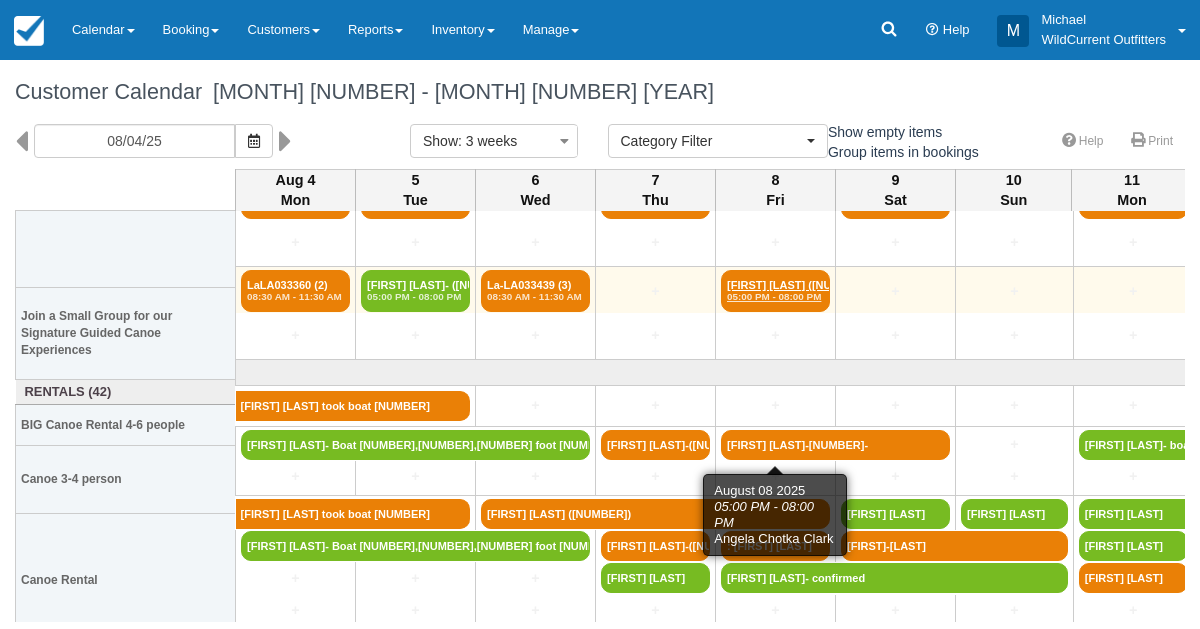 scroll, scrollTop: 155, scrollLeft: 0, axis: vertical 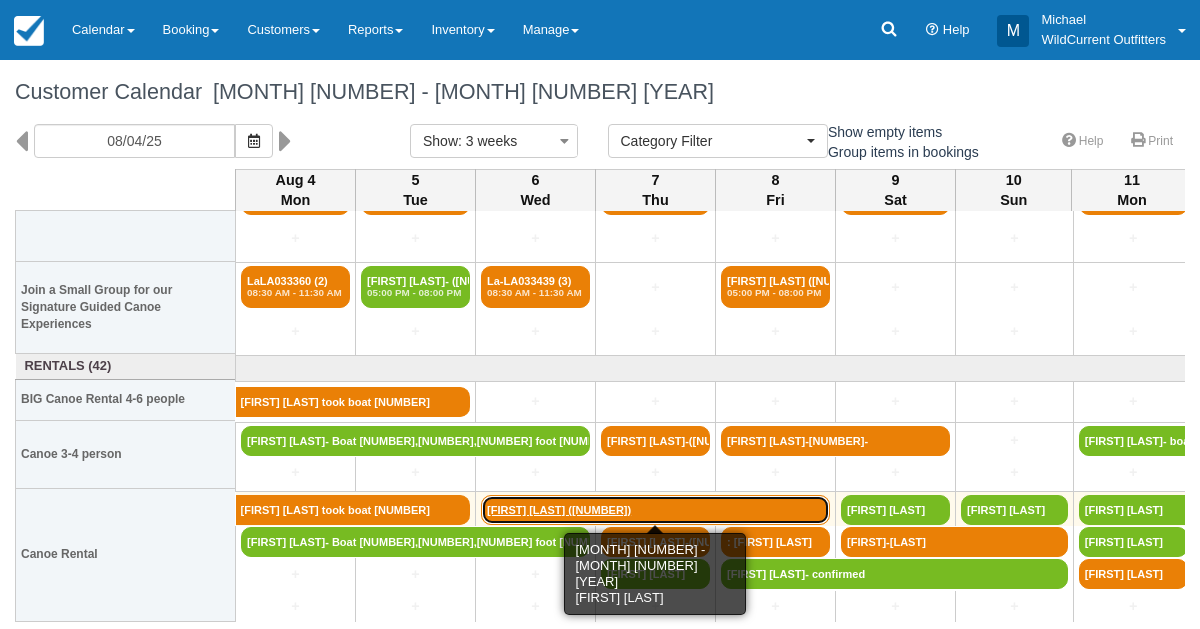 click on "[FIRST] [LAST] ([NUMBER])" at bounding box center [655, 510] 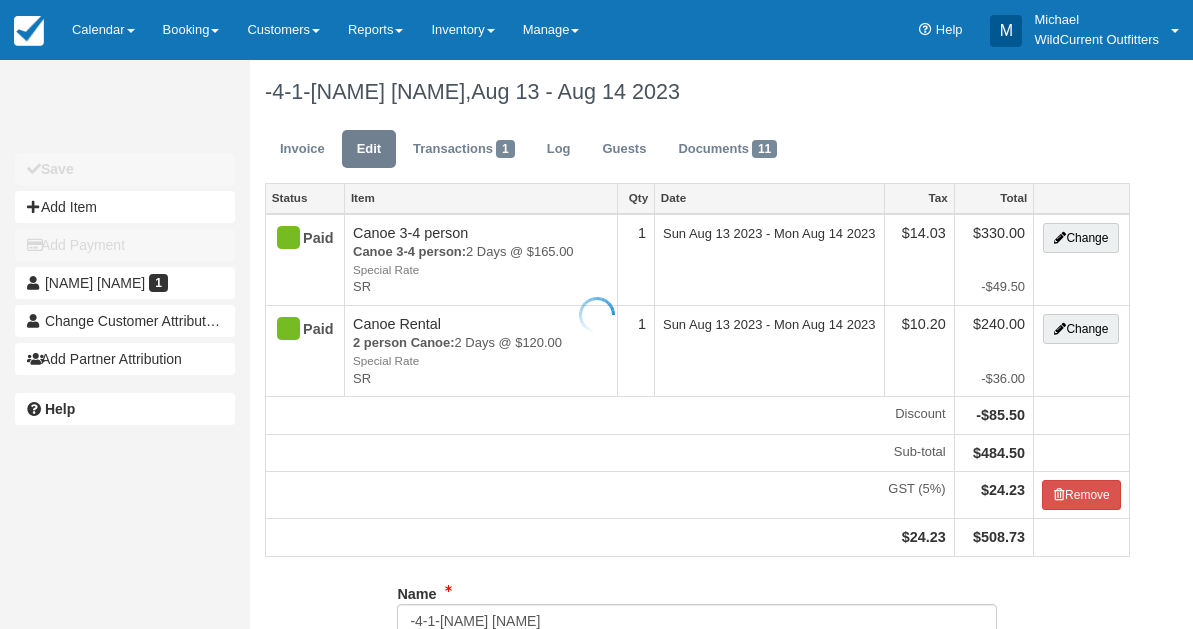 scroll, scrollTop: 0, scrollLeft: 0, axis: both 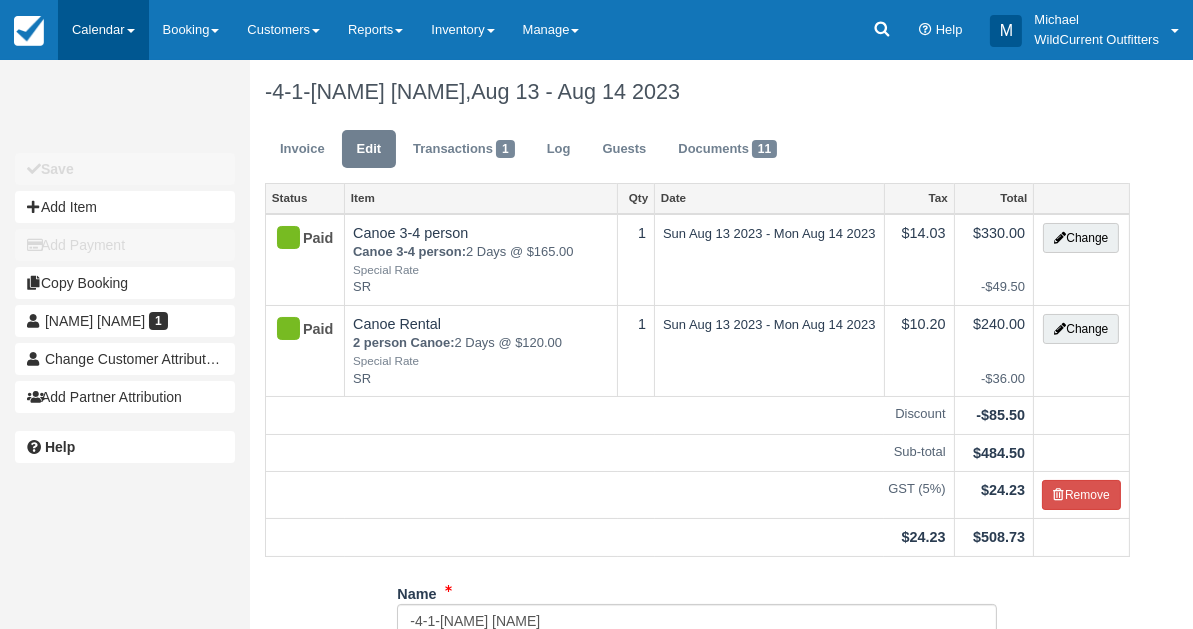 click on "Calendar" at bounding box center (103, 30) 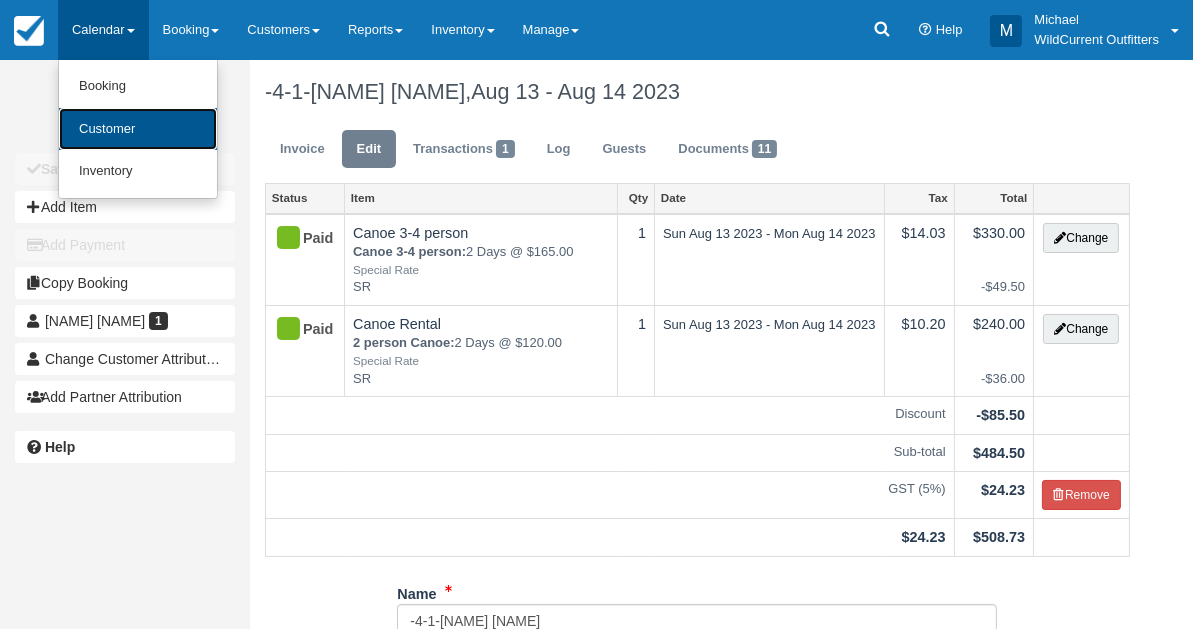 click on "Customer" at bounding box center (138, 129) 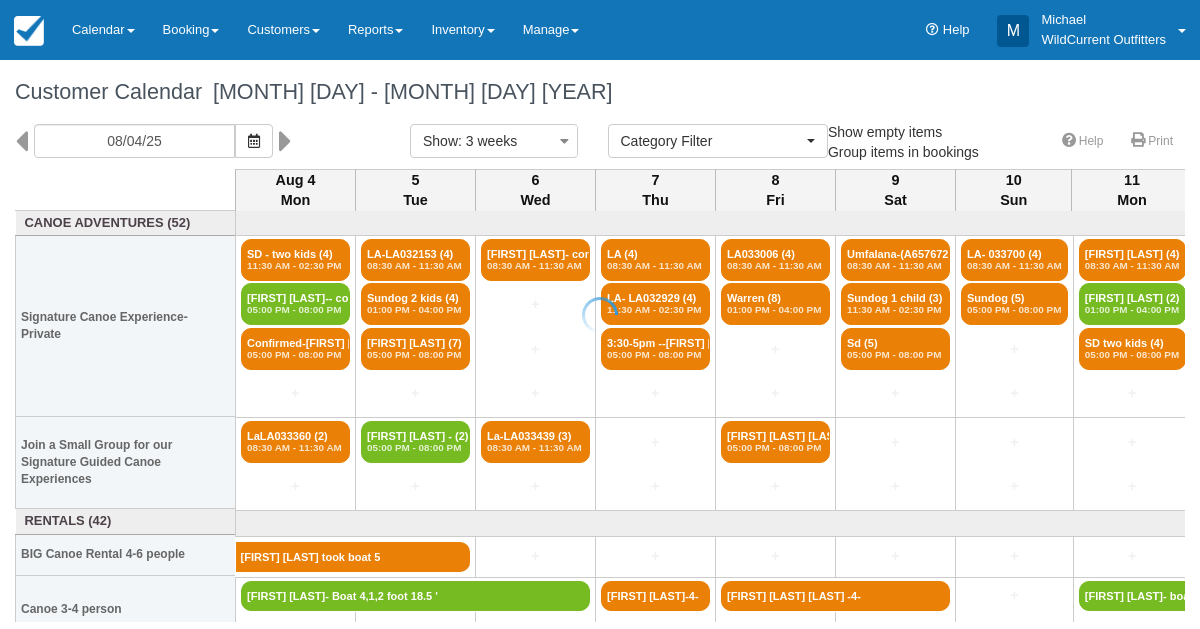 select 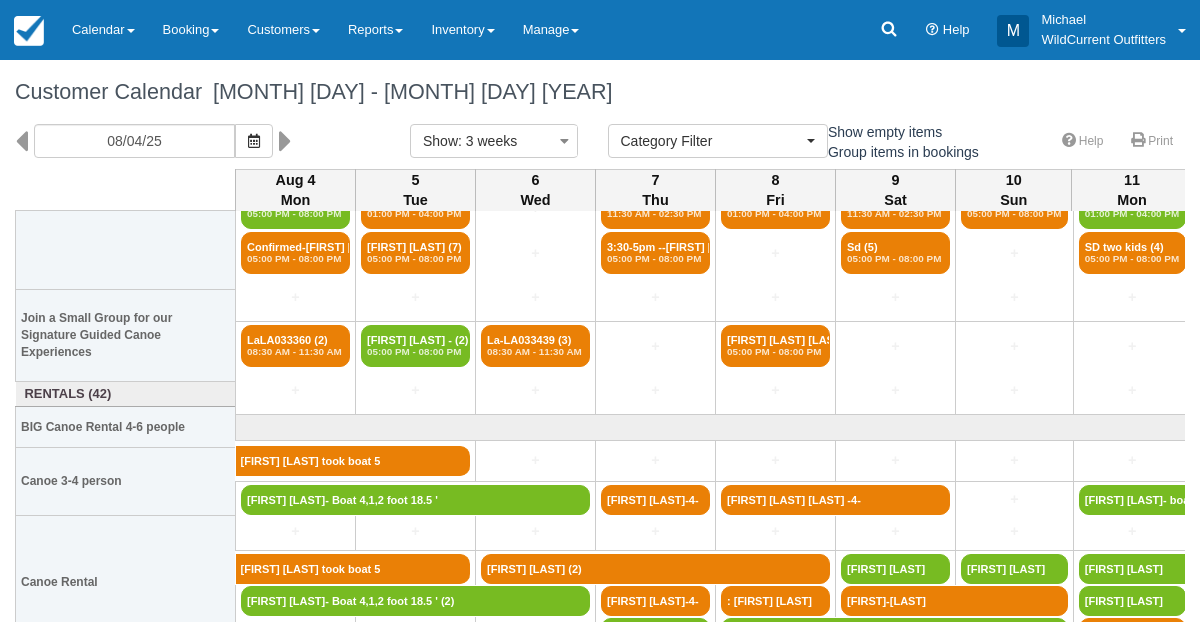 scroll, scrollTop: 155, scrollLeft: 0, axis: vertical 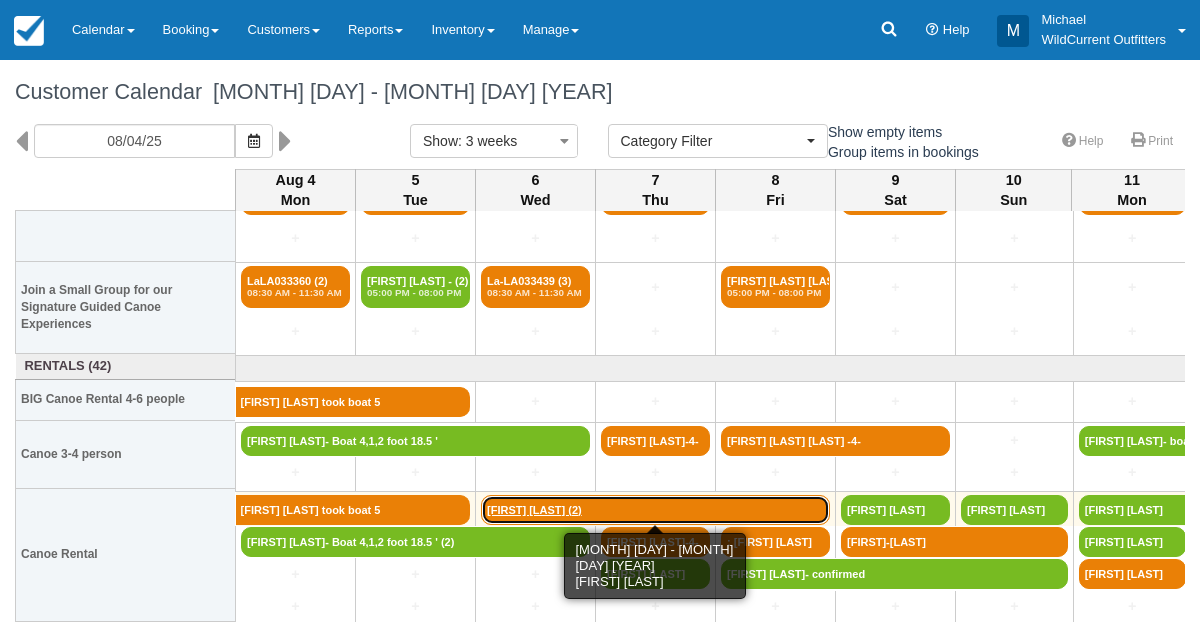 click on "[FIRST] [LAST] (2)" at bounding box center [655, 510] 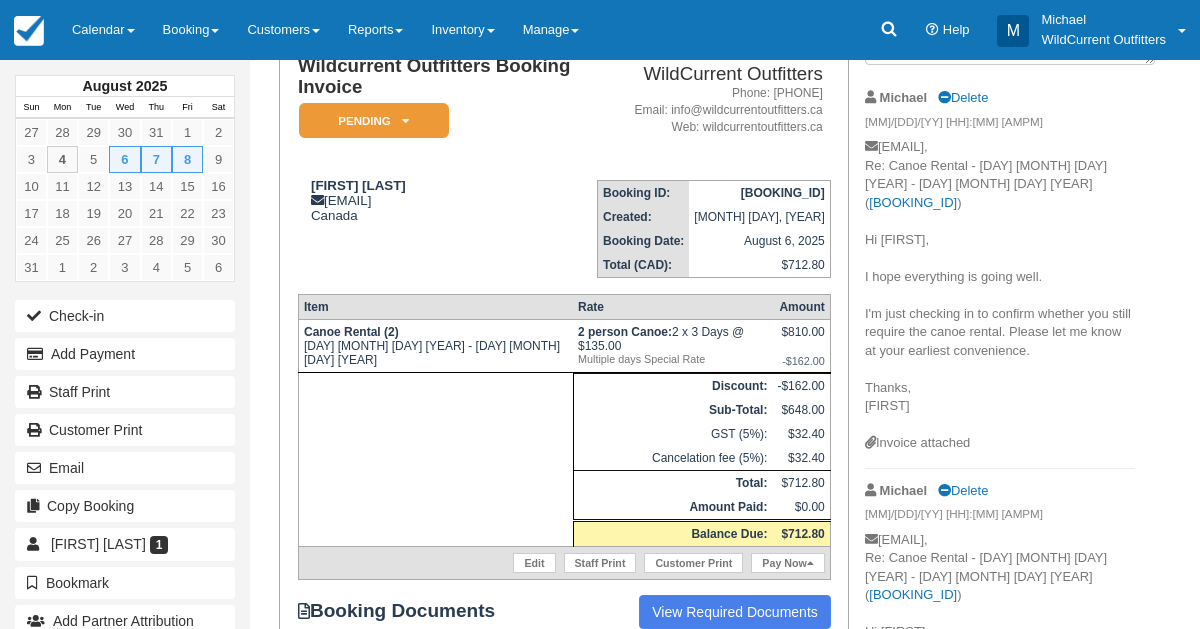scroll, scrollTop: 159, scrollLeft: 0, axis: vertical 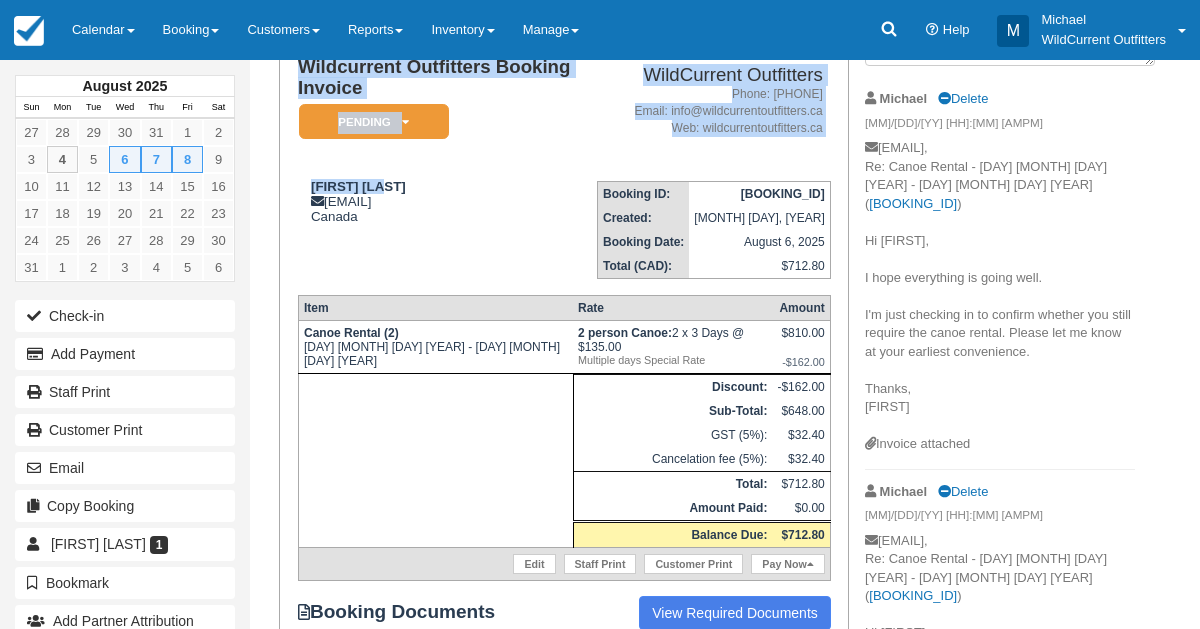 drag, startPoint x: 396, startPoint y: 196, endPoint x: 291, endPoint y: 198, distance: 105.01904 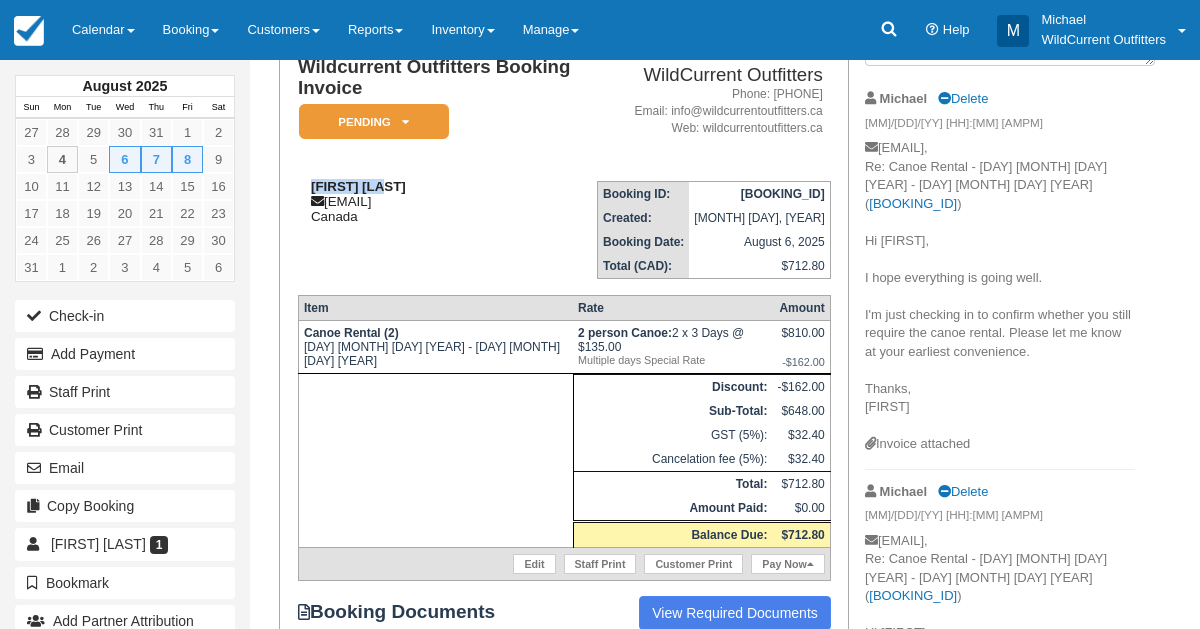 drag, startPoint x: 396, startPoint y: 201, endPoint x: 305, endPoint y: 203, distance: 91.02197 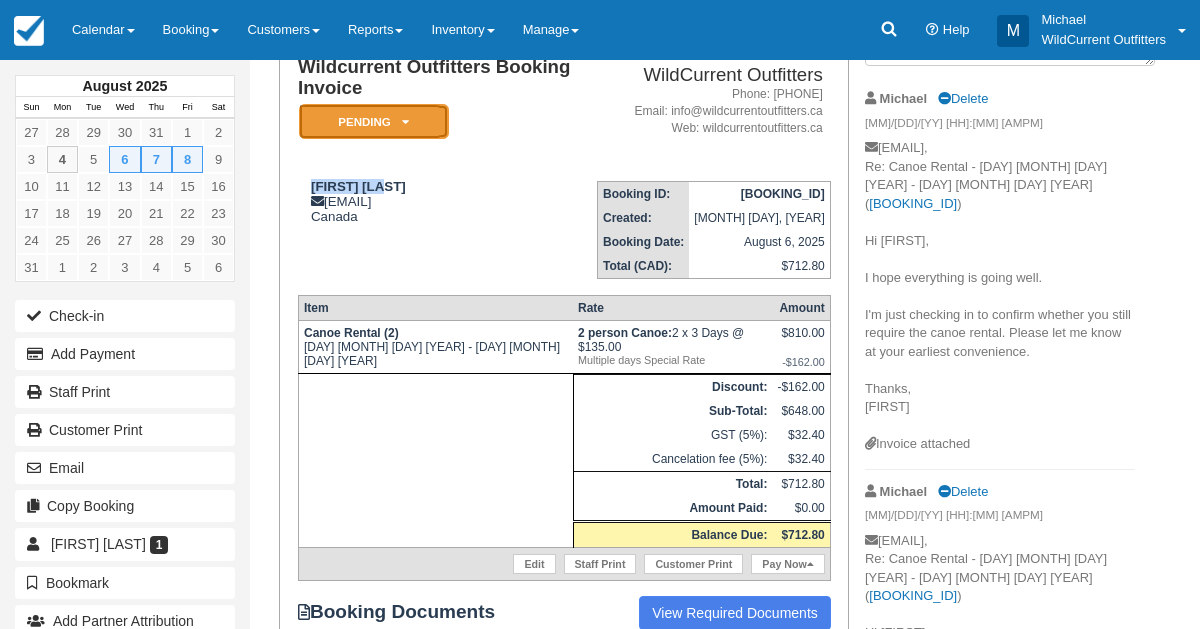 click on "Pending" at bounding box center (374, 121) 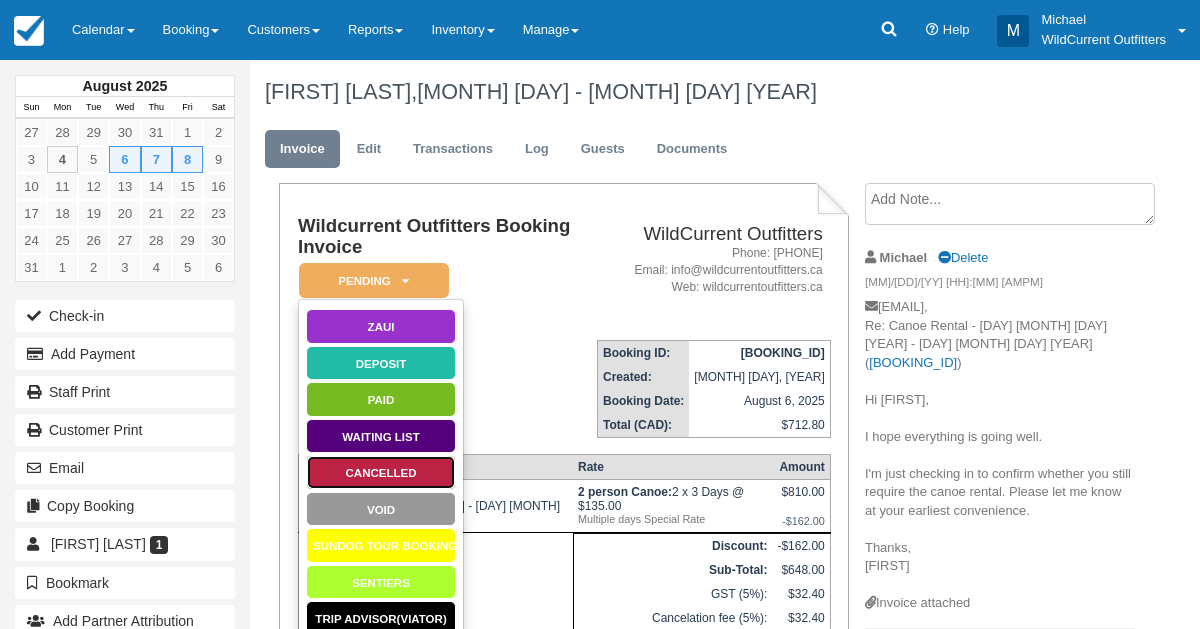 click on "Cancelled" at bounding box center (381, 472) 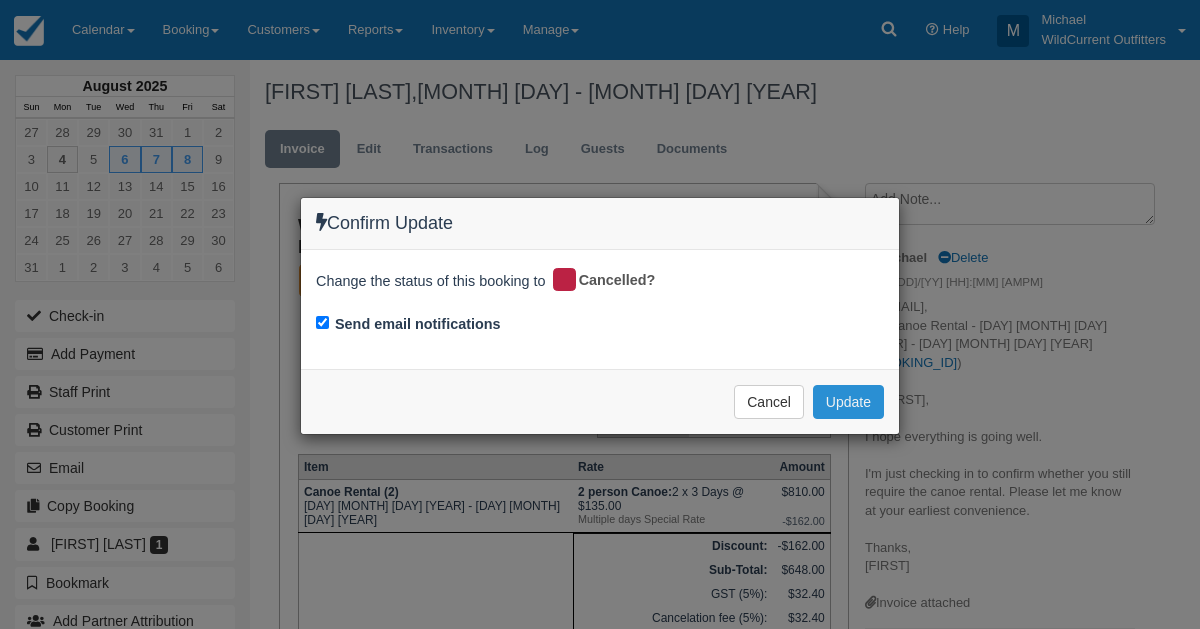 click on "Update" at bounding box center [848, 402] 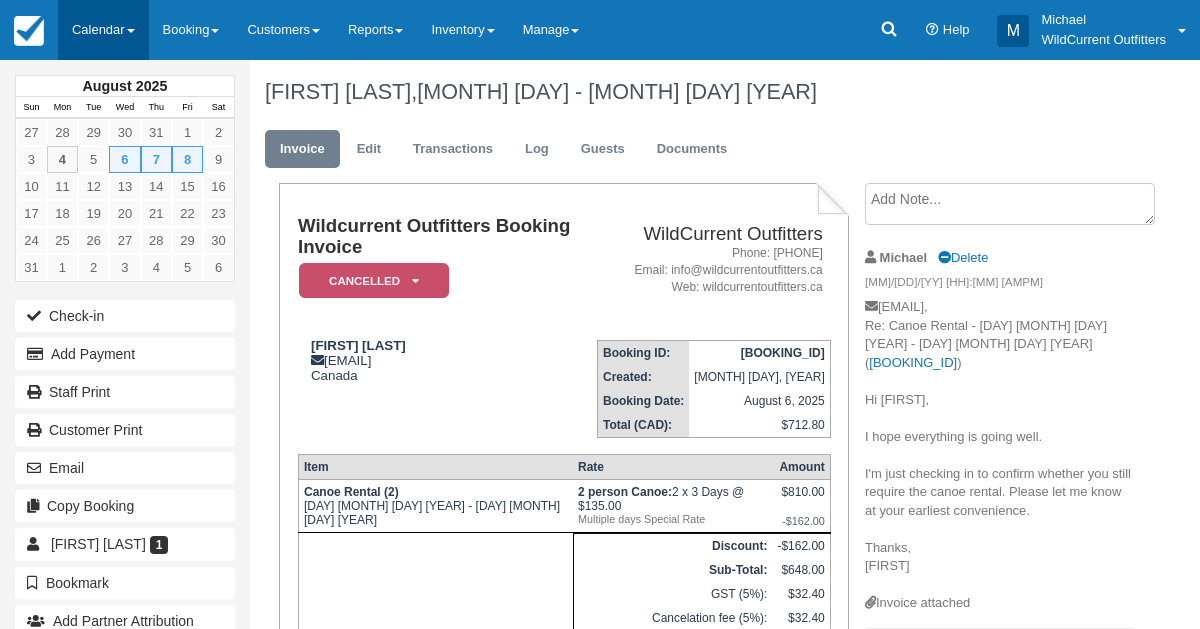 click on "Calendar" at bounding box center [103, 30] 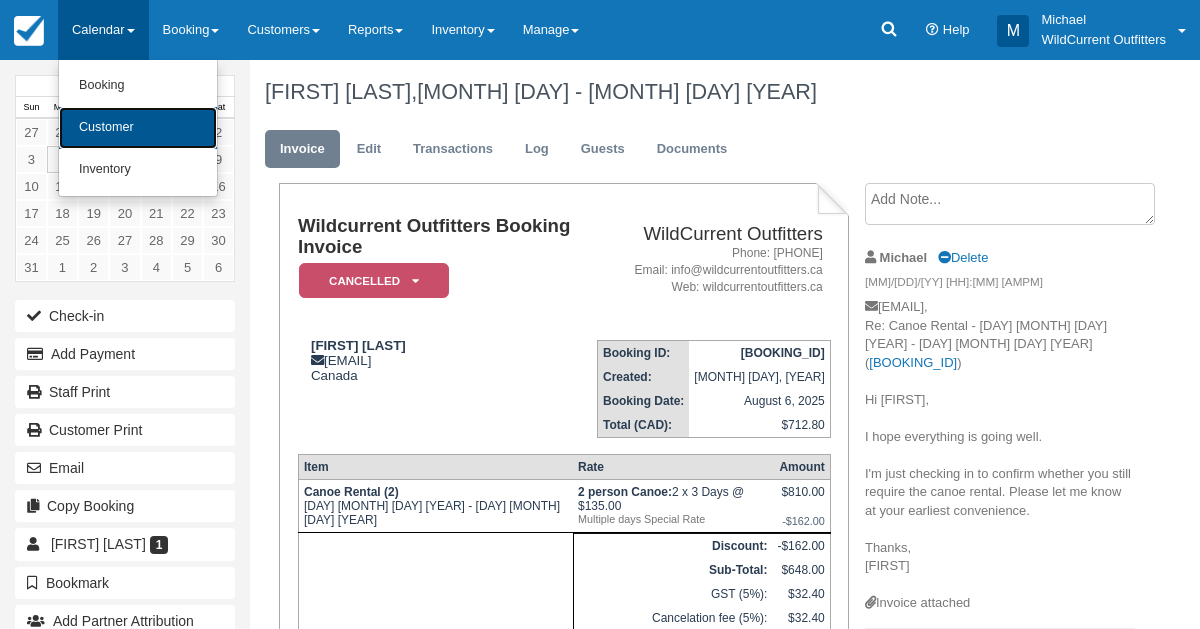 click on "Customer" at bounding box center [138, 128] 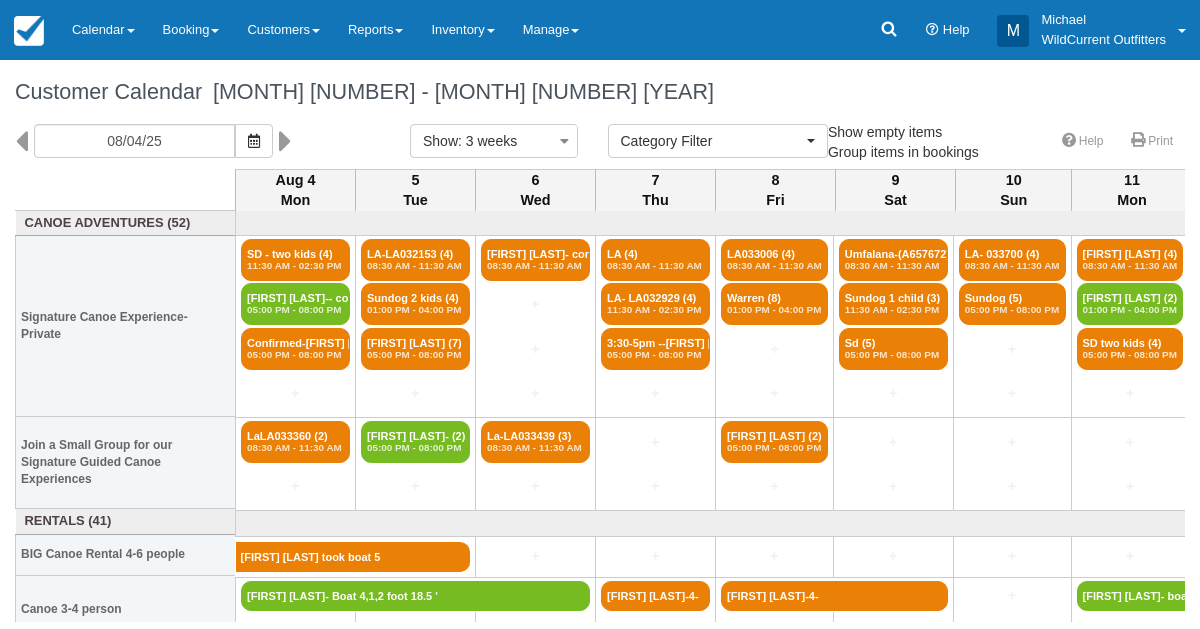select 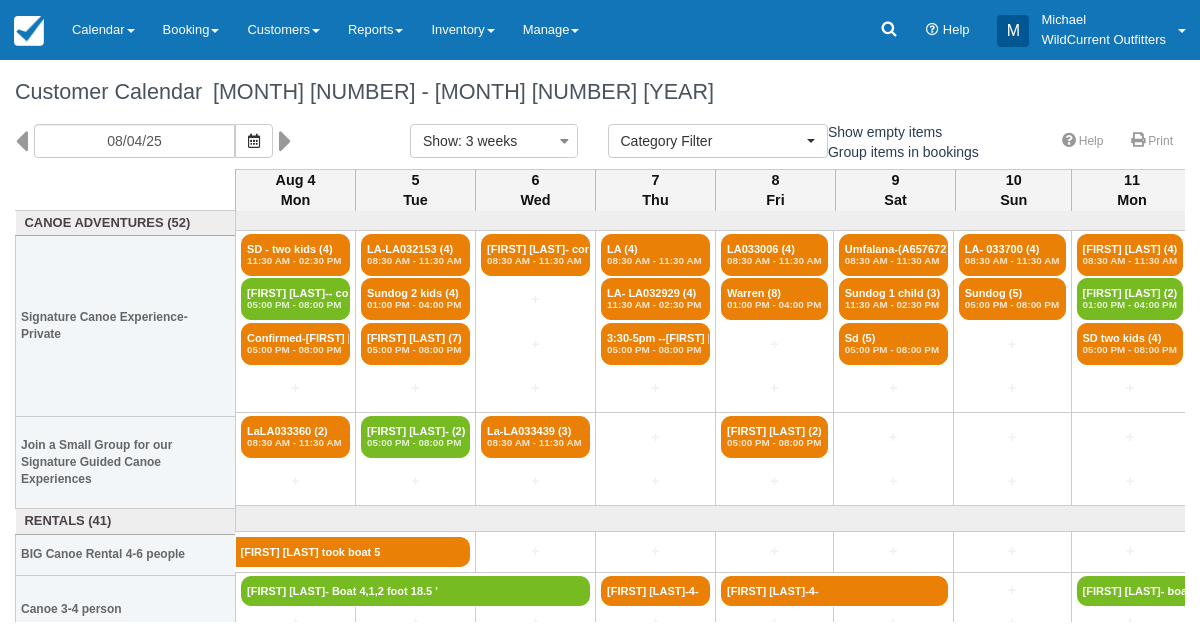 scroll, scrollTop: 0, scrollLeft: 0, axis: both 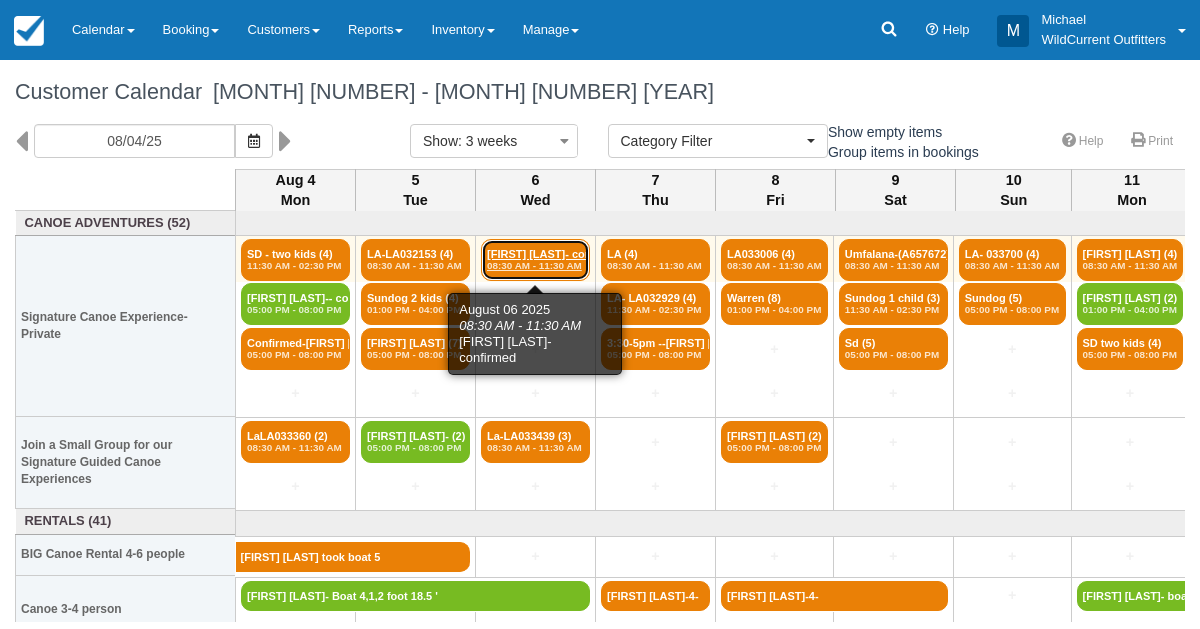 click on "08:30 AM - 11:30 AM" at bounding box center (535, 266) 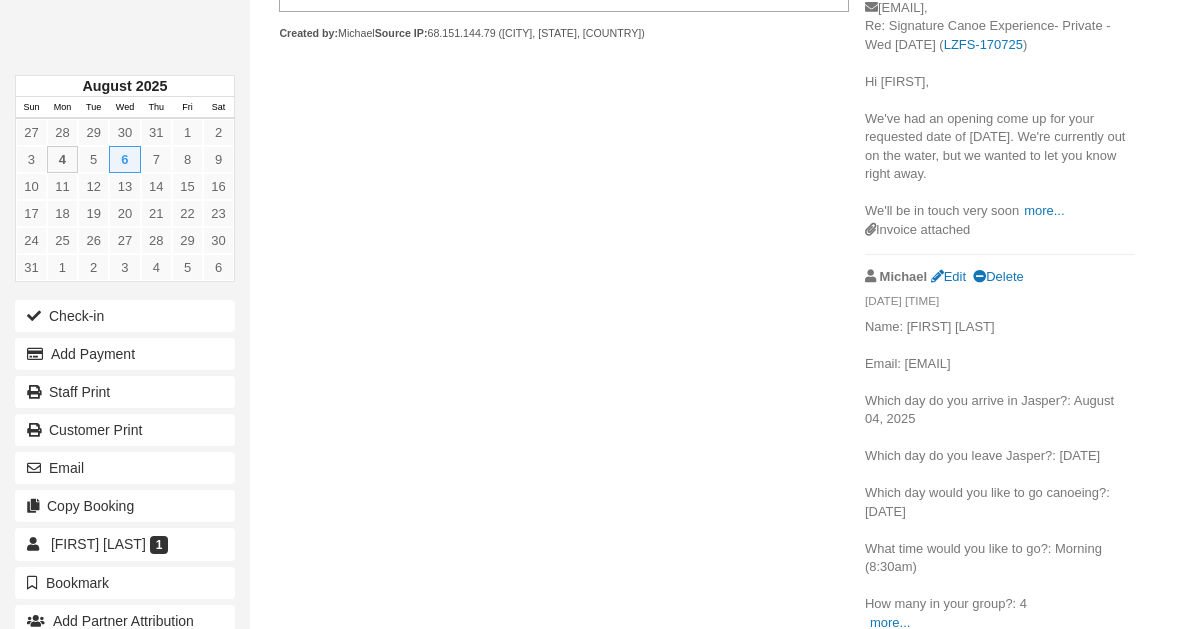 scroll, scrollTop: 822, scrollLeft: 0, axis: vertical 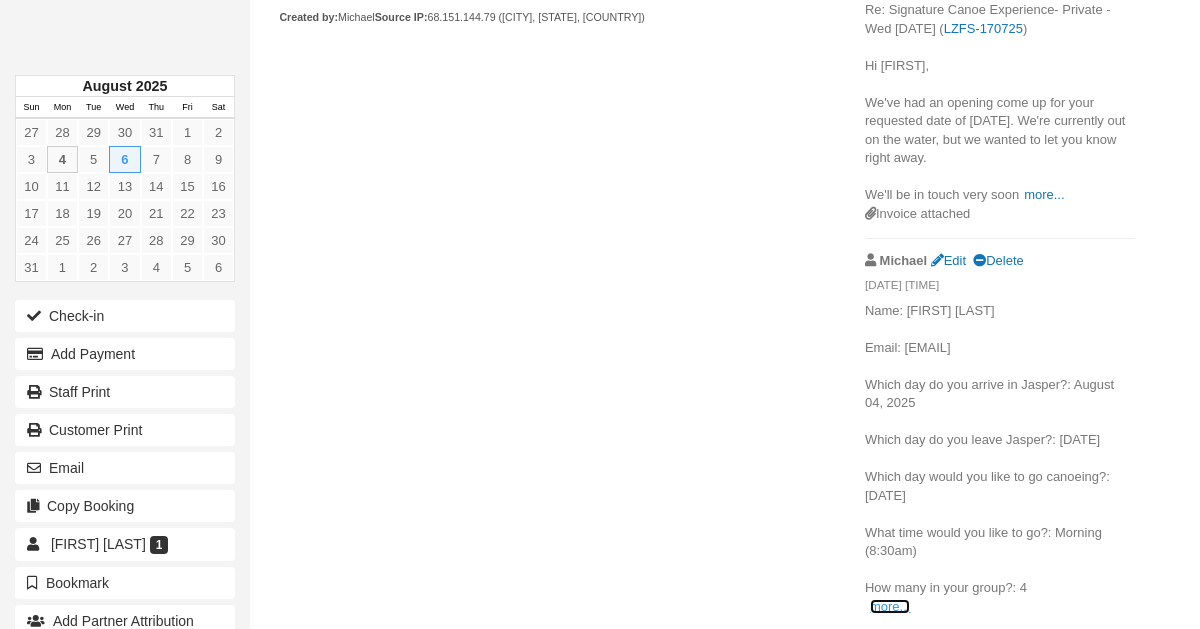 click on "more..." at bounding box center [890, 606] 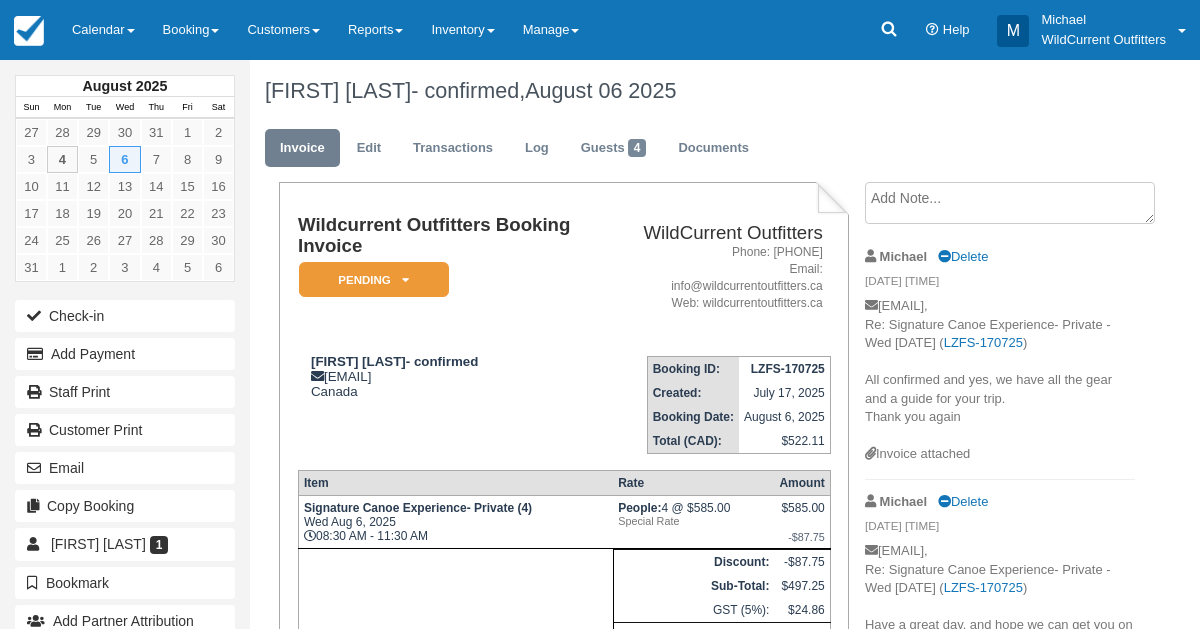 scroll, scrollTop: 0, scrollLeft: 0, axis: both 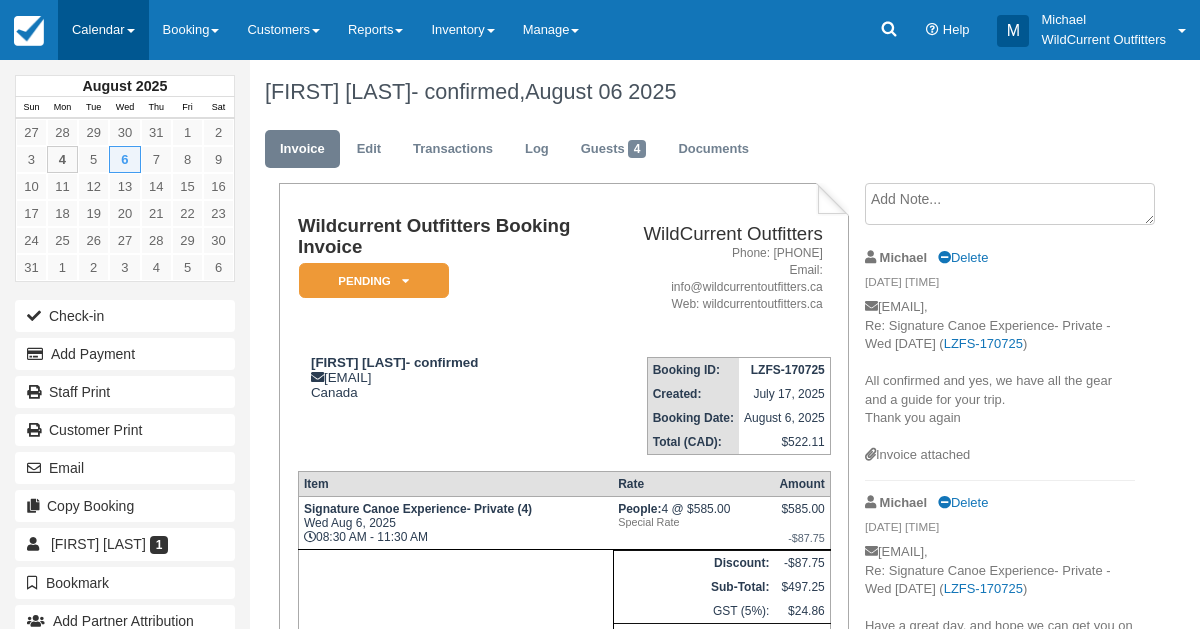 click on "Calendar" at bounding box center (103, 30) 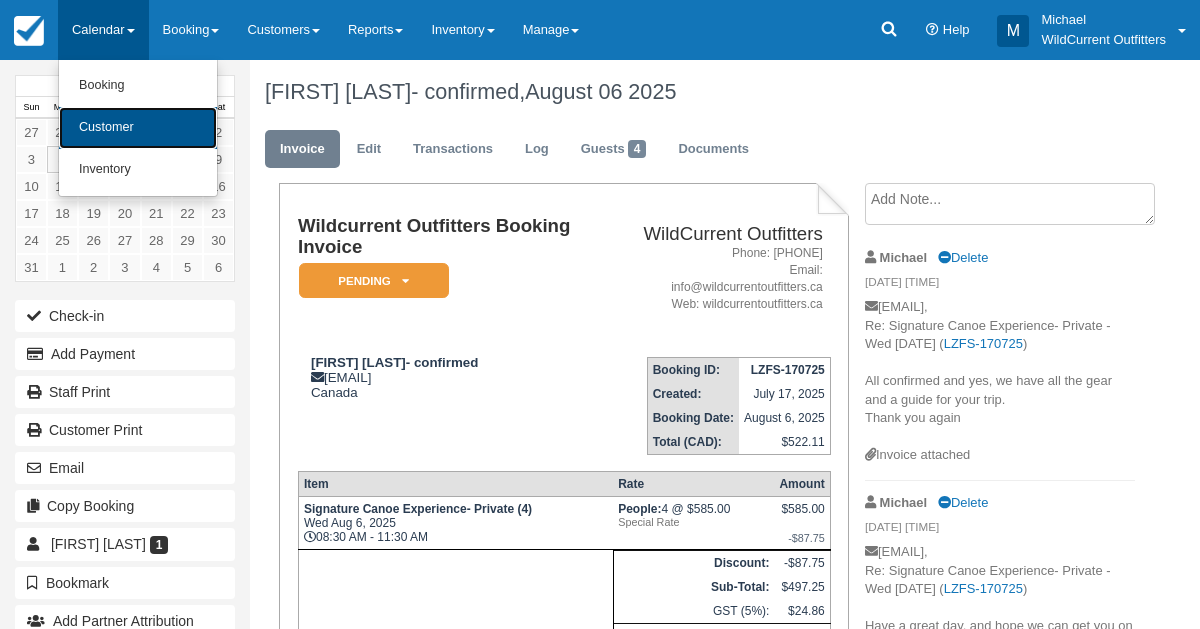 click on "Customer" at bounding box center (138, 128) 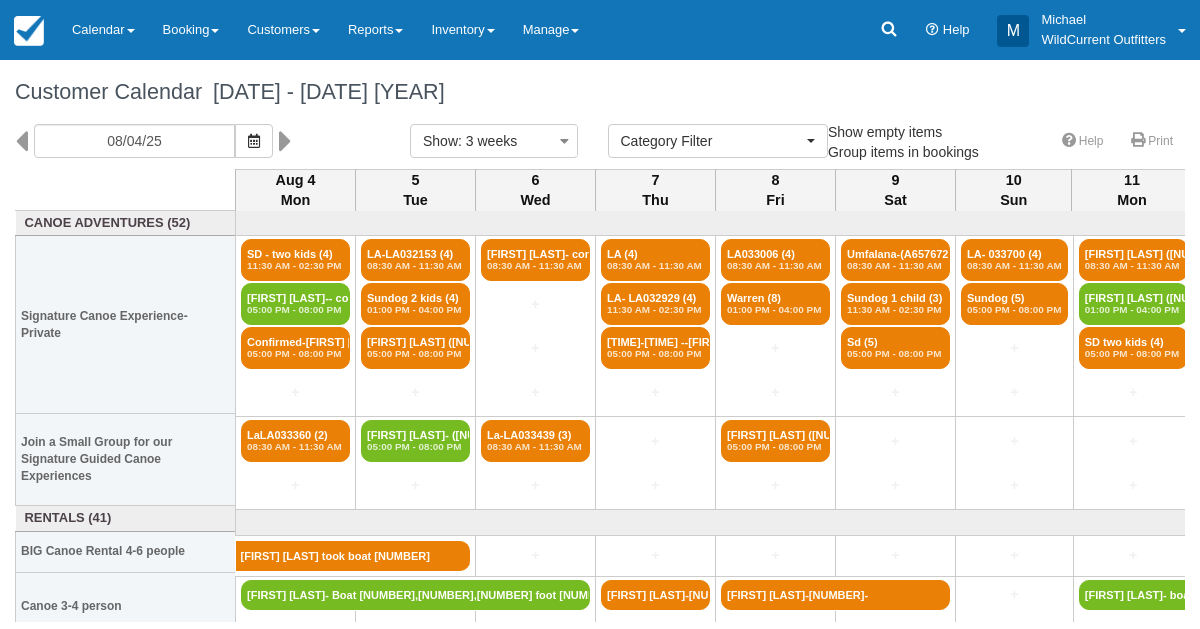 select 